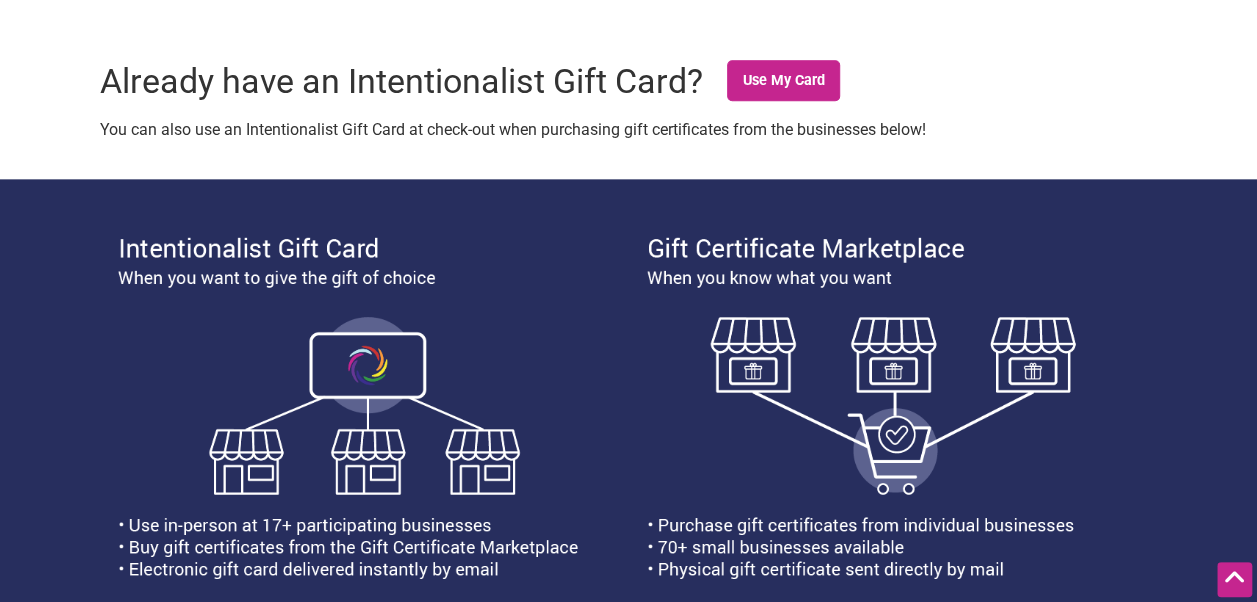 scroll, scrollTop: 1123, scrollLeft: 0, axis: vertical 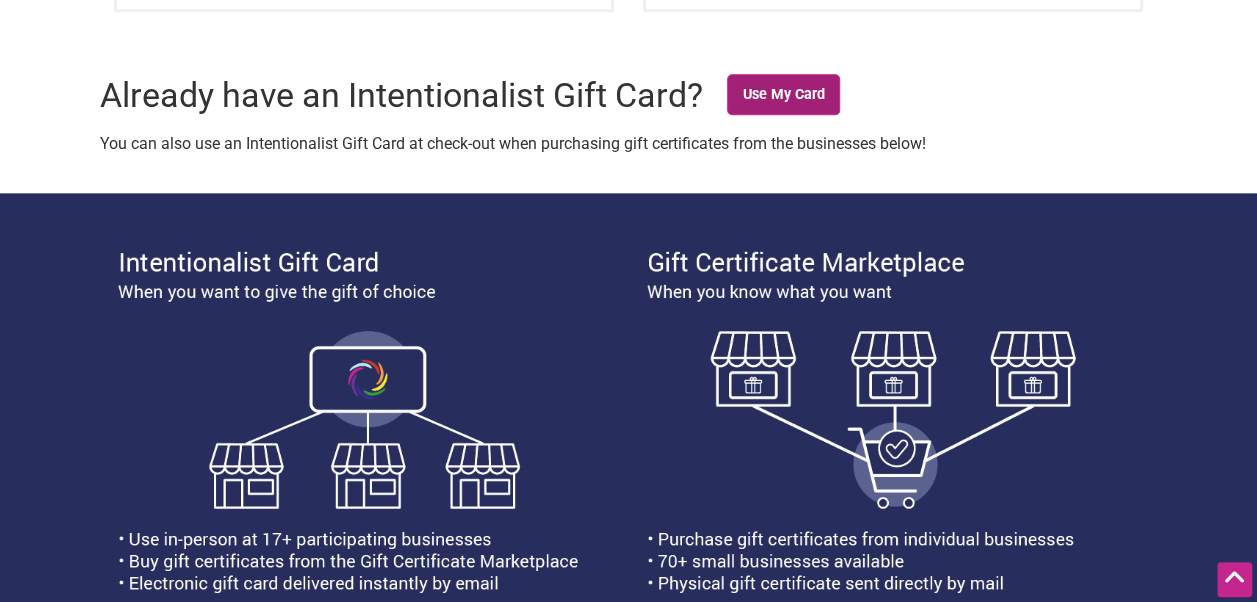 click on "Use My Card" at bounding box center (783, 94) 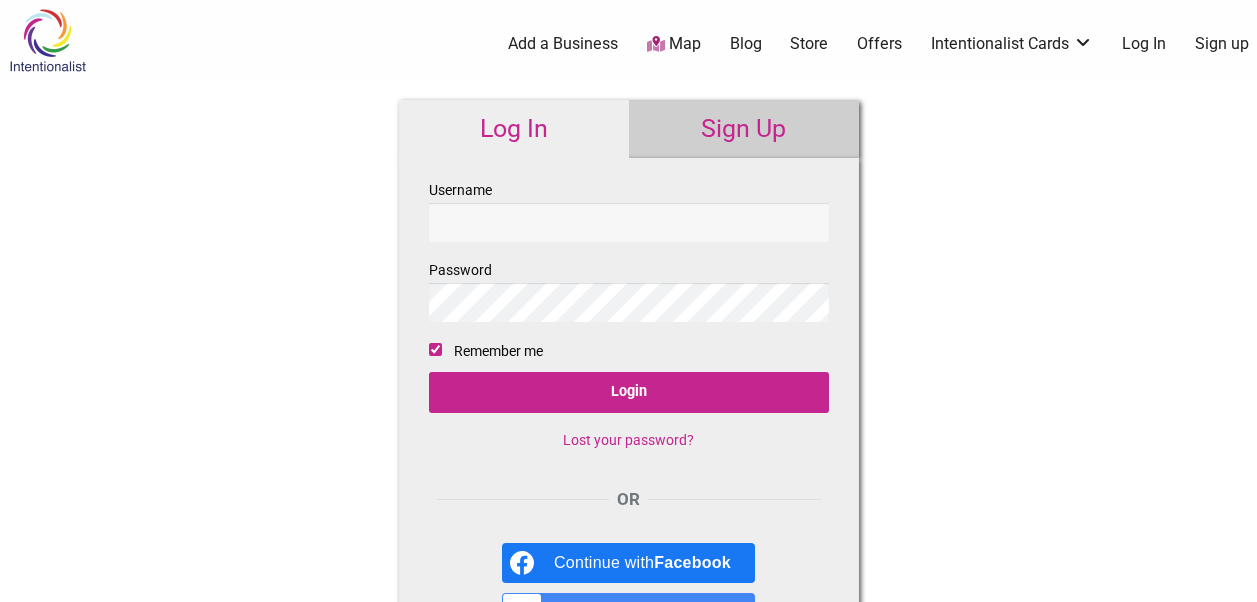scroll, scrollTop: 0, scrollLeft: 0, axis: both 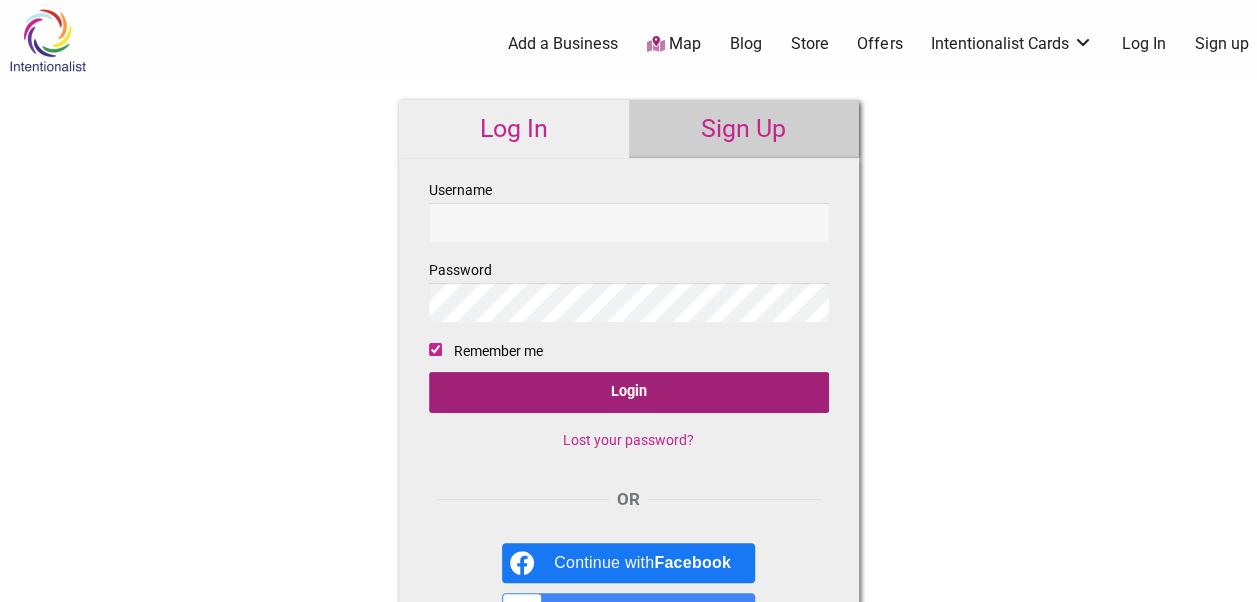 type on "[PERSON_NAME][EMAIL_ADDRESS][PERSON_NAME][DOMAIN_NAME]" 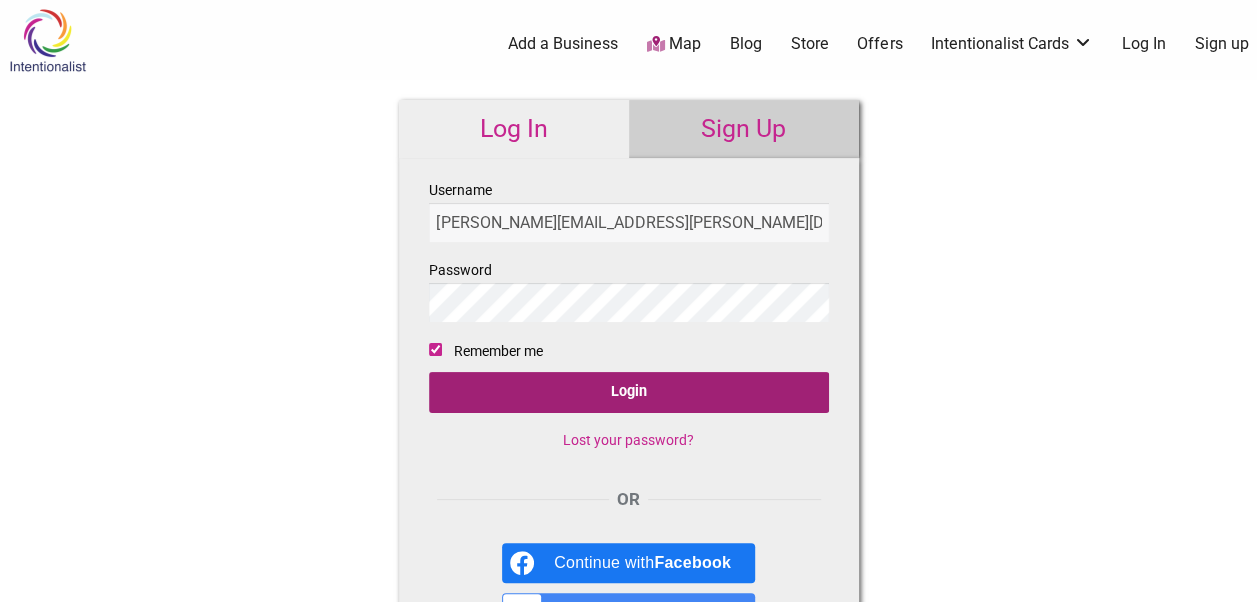 click on "Login" at bounding box center [629, 392] 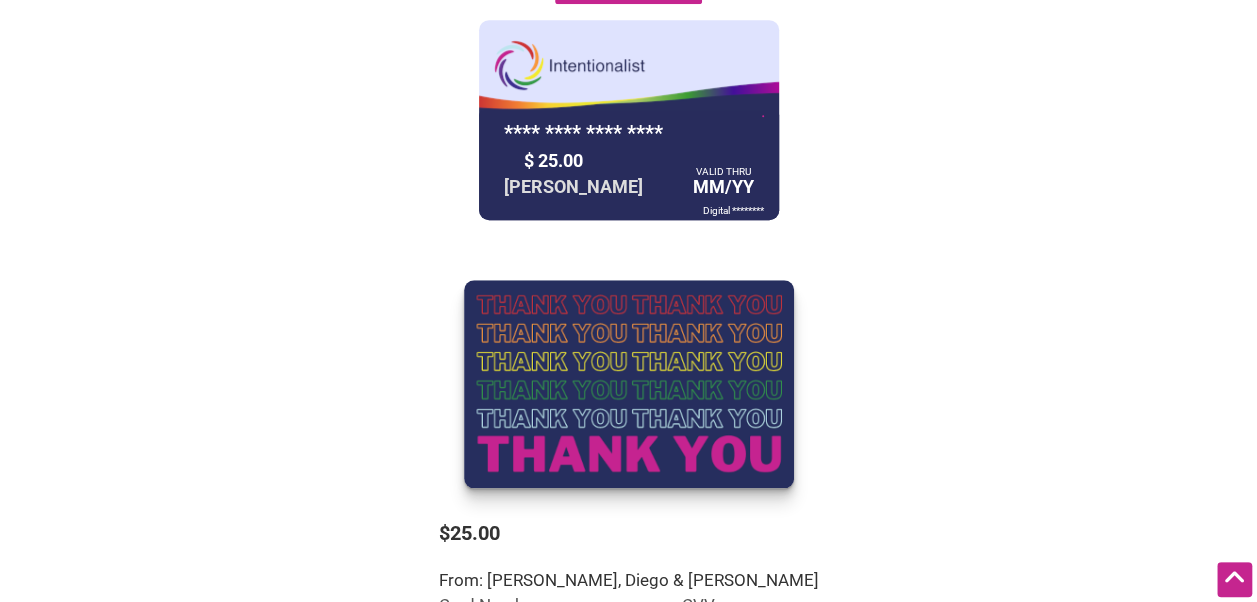 scroll, scrollTop: 727, scrollLeft: 0, axis: vertical 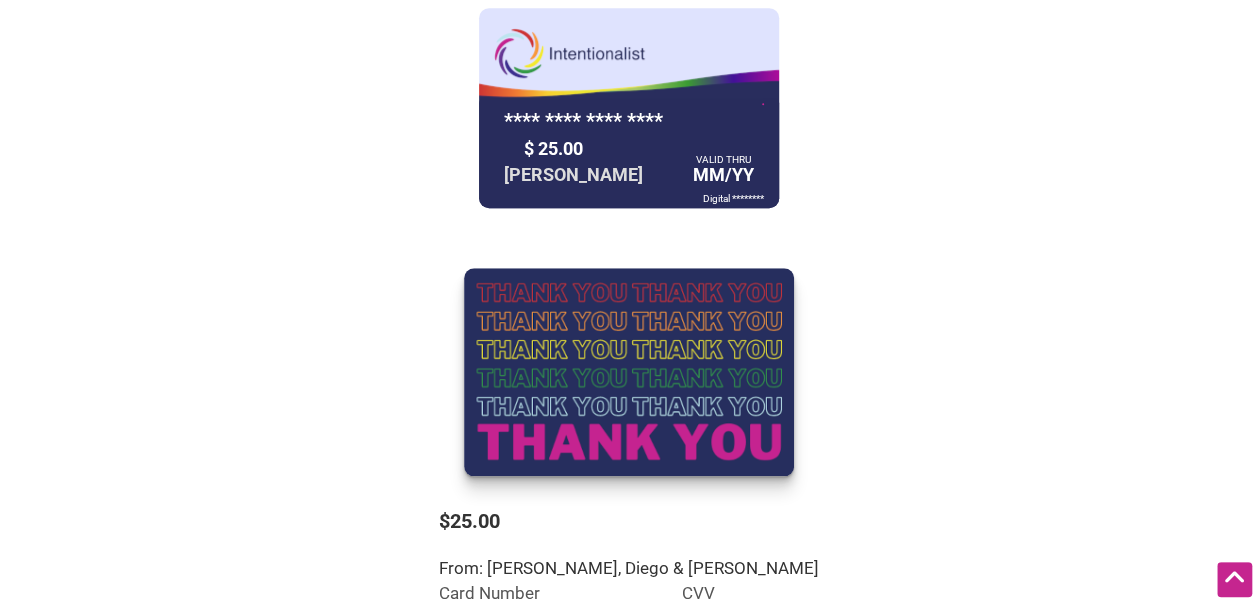 click at bounding box center (482, 673) 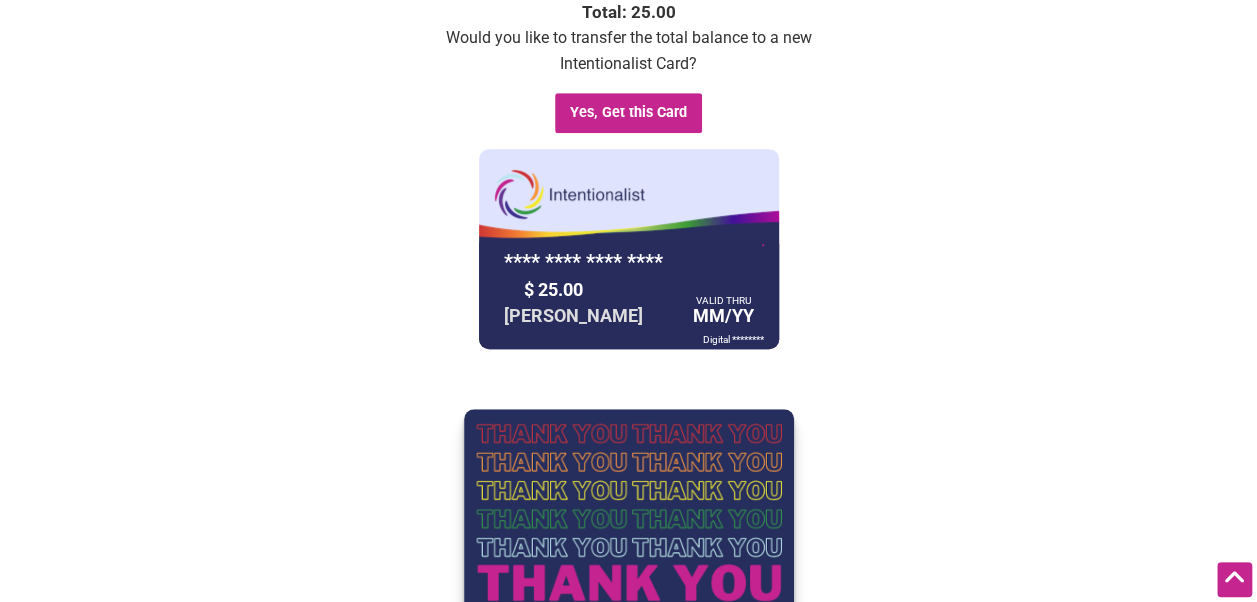 scroll, scrollTop: 580, scrollLeft: 0, axis: vertical 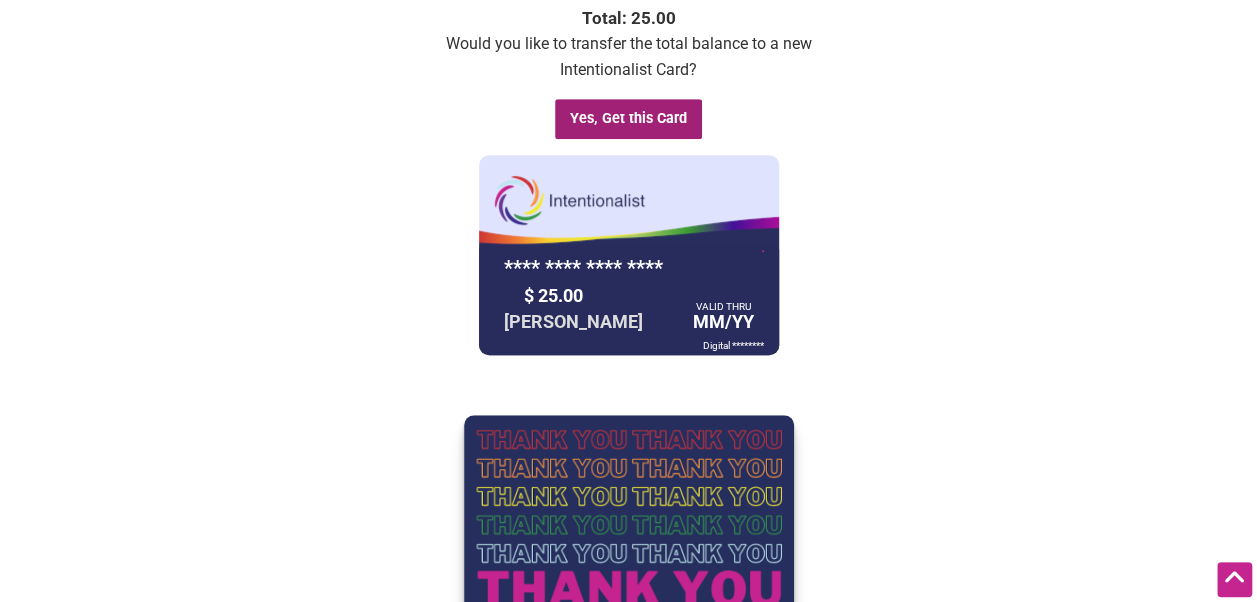 click on "Yes, Get this Card" at bounding box center (629, 119) 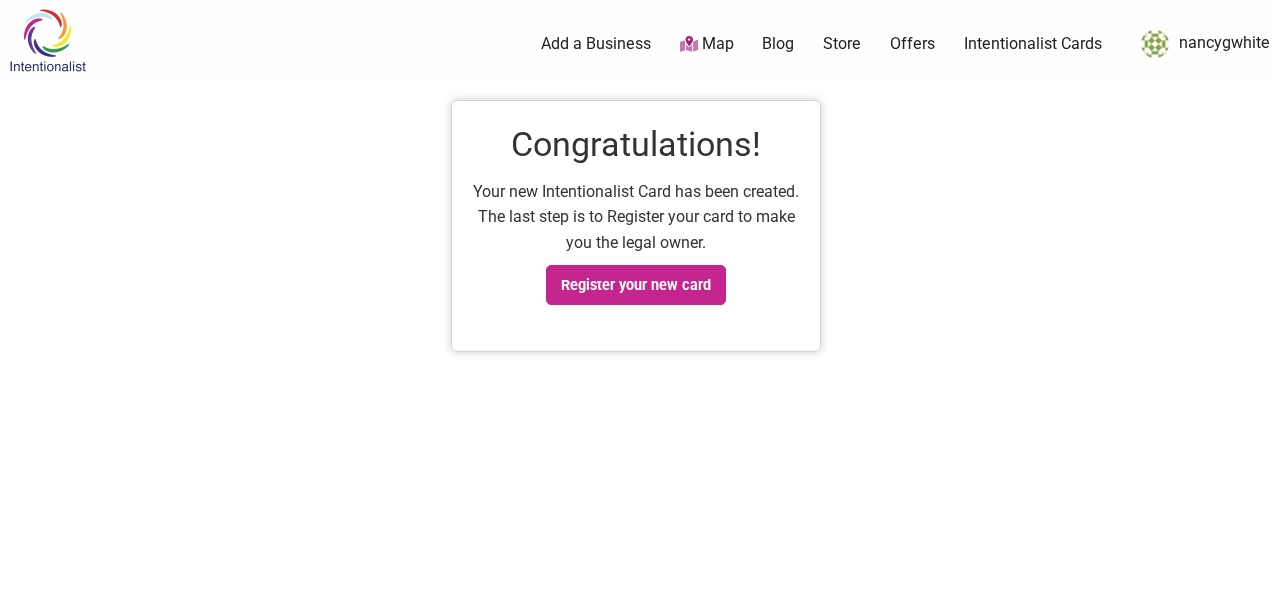 scroll, scrollTop: 0, scrollLeft: 0, axis: both 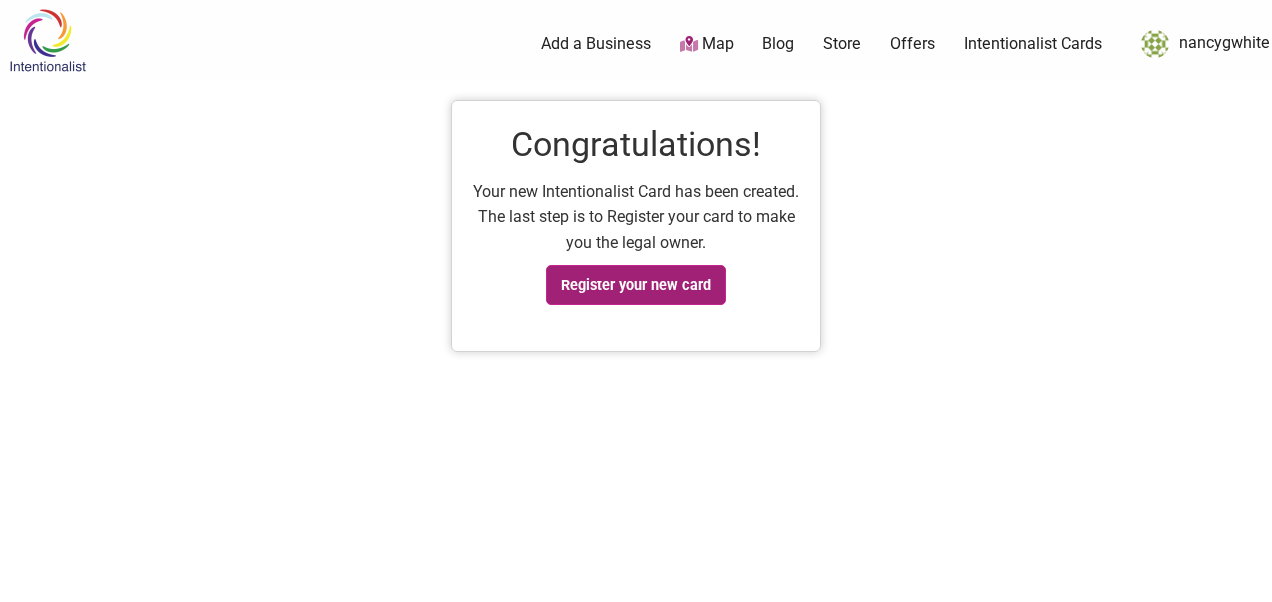 click on "Register your new card" at bounding box center [636, 285] 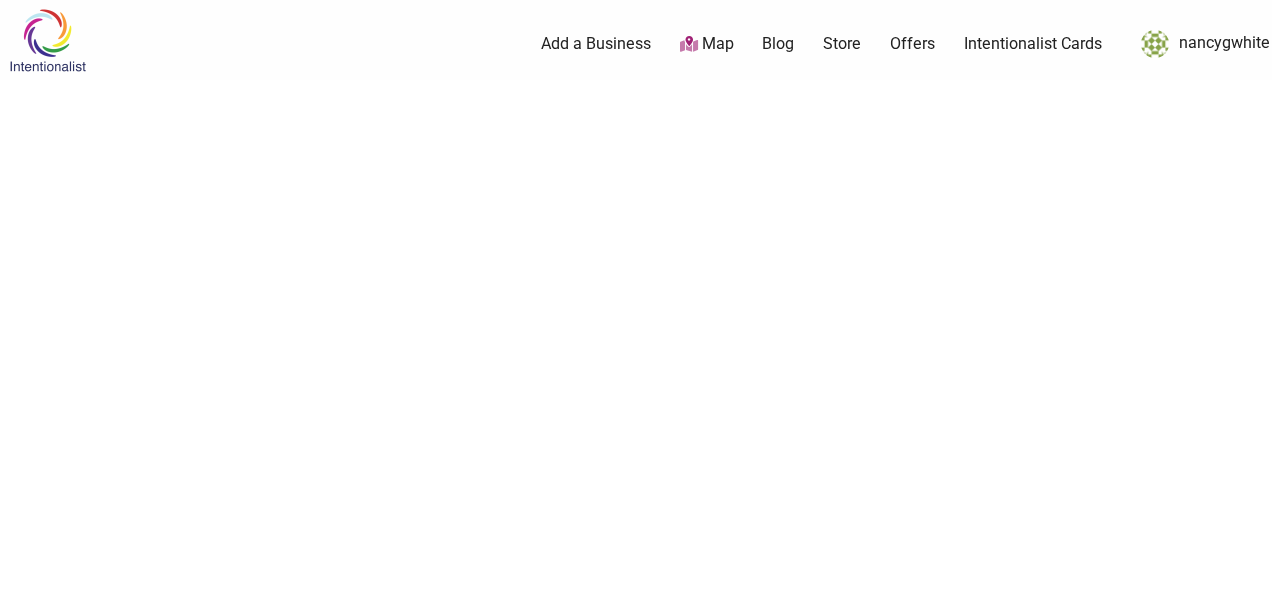 scroll, scrollTop: 0, scrollLeft: 0, axis: both 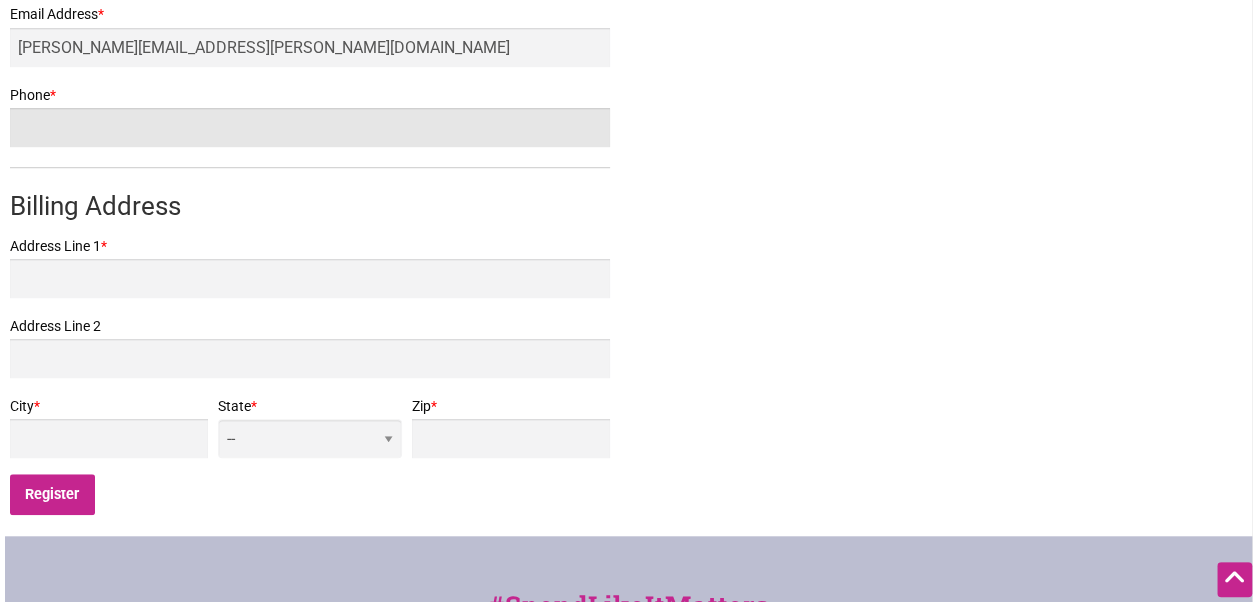 click on "Phone  *" at bounding box center (310, 127) 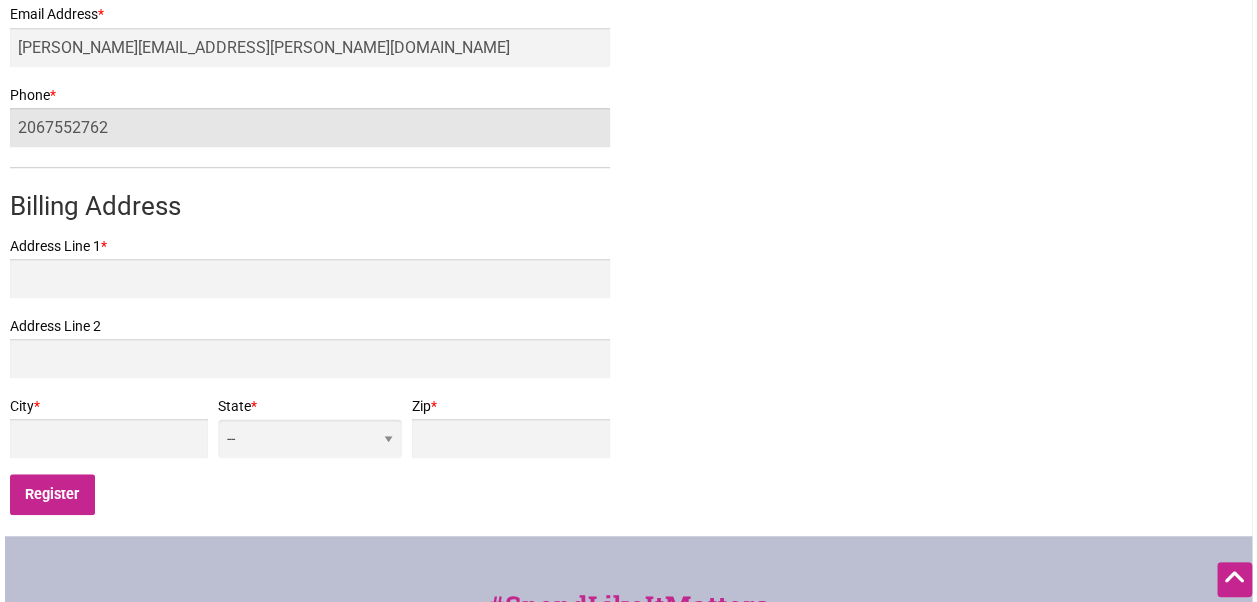 type on "[STREET_ADDRESS]" 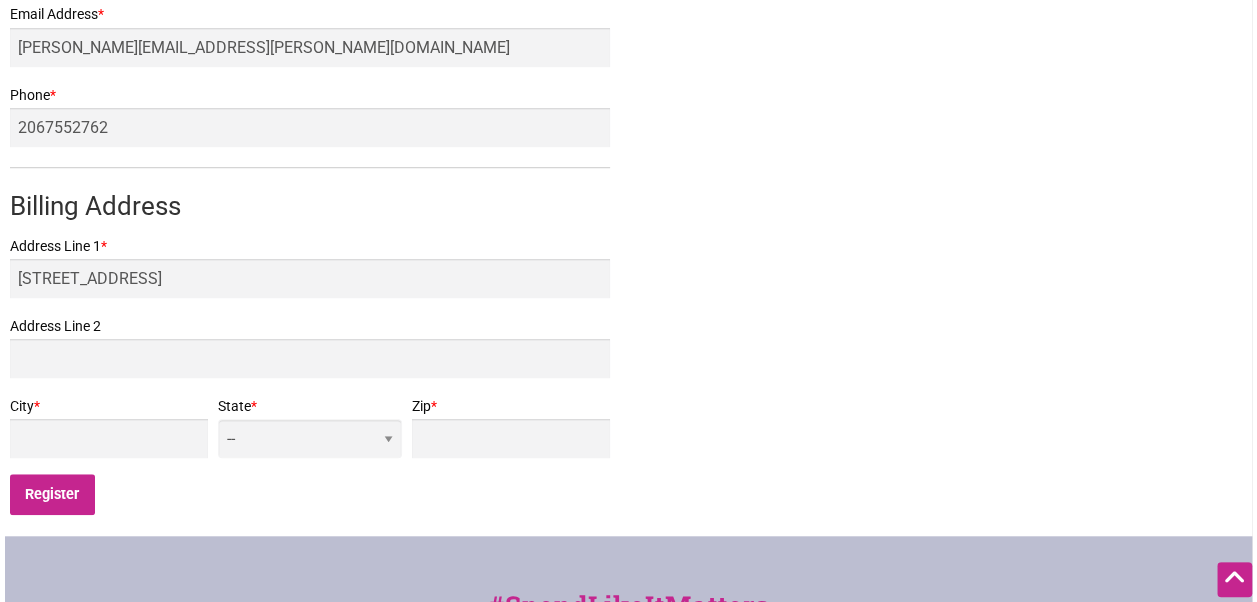 type on "[GEOGRAPHIC_DATA]" 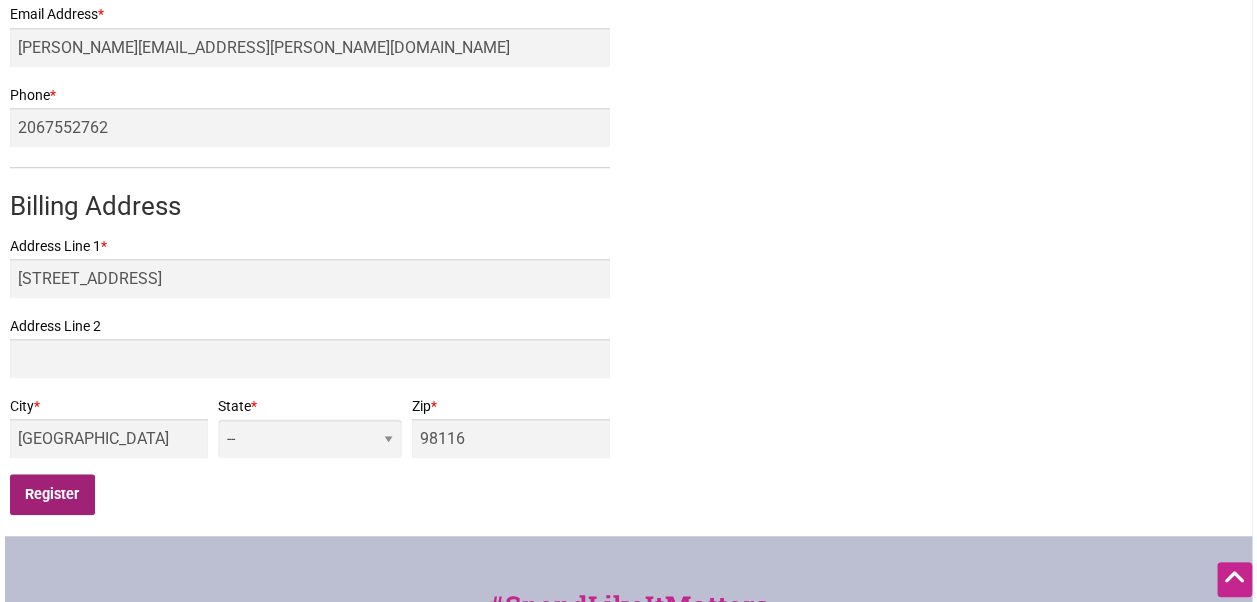 click on "Register" at bounding box center [52, 494] 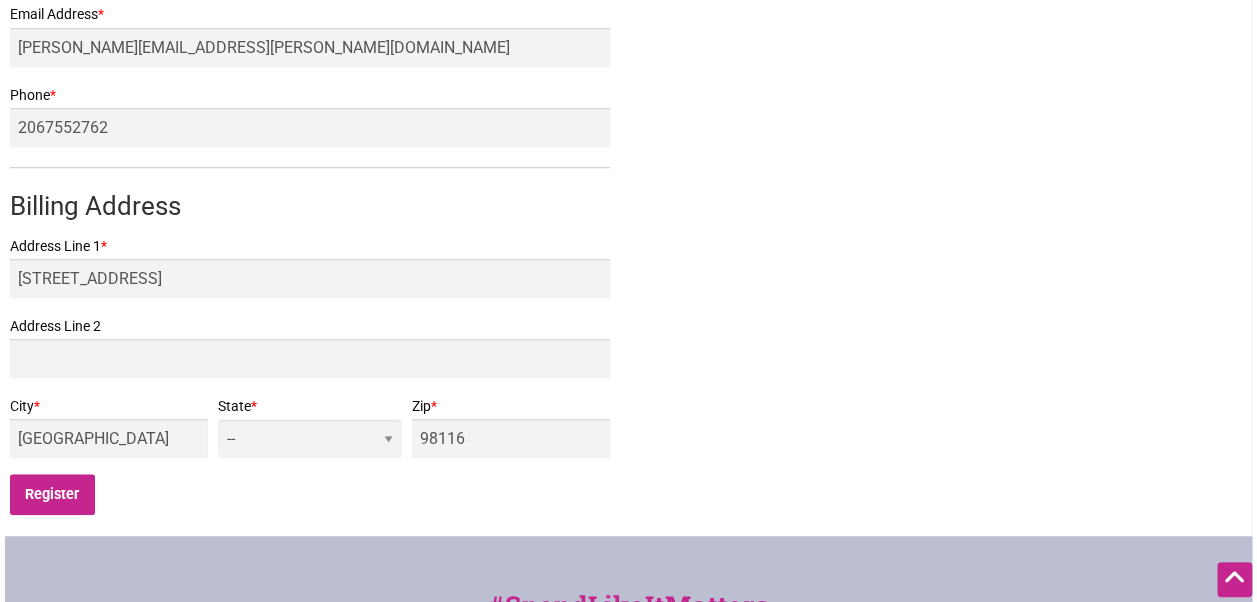 click on "--
AL
AK
AZ
AR
CA
CO
CT
DE
DC
FL
GA
HI
ID
IL
IN
IA
KS
KY
LA
ME
MD
MA
MI
MN
MS
MO
MT
NE
NV
NH
NJ
NM
NY
NC
ND
OH
OK
OR
PA
RI" at bounding box center (310, 438) 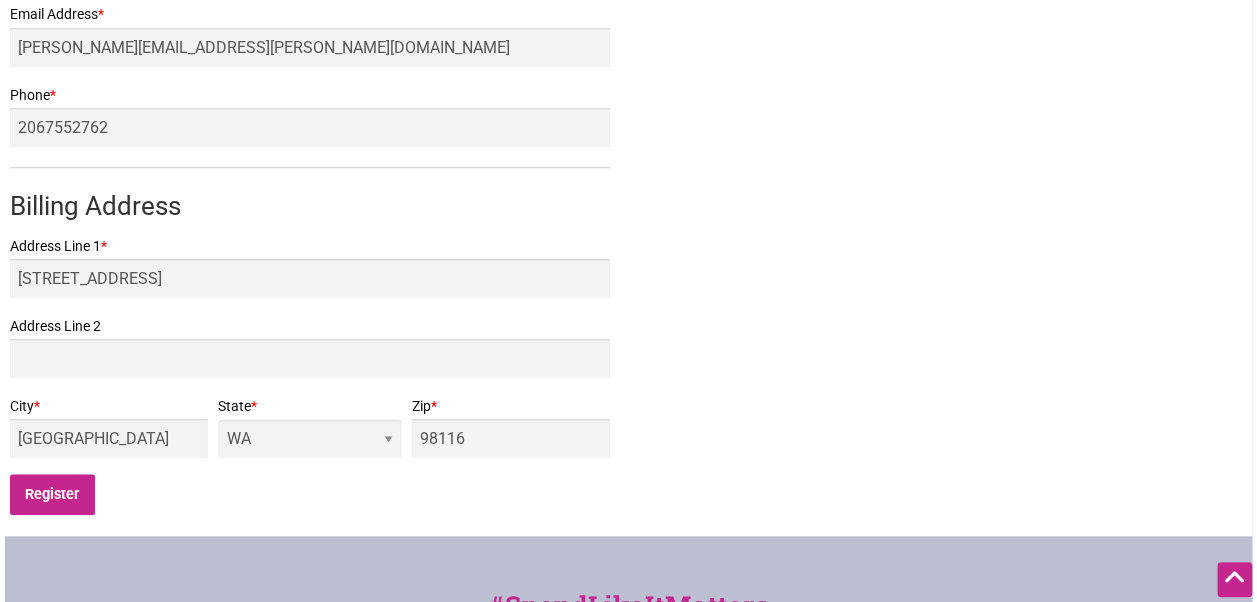 click on "--
AL
AK
AZ
AR
CA
CO
CT
DE
DC
FL
GA
HI
ID
IL
IN
IA
KS
KY
LA
ME
MD
MA
MI
MN
MS
MO
MT
NE
NV
NH
NJ
NM
NY
NC
ND
OH
OK
OR
PA
RI" at bounding box center (310, 438) 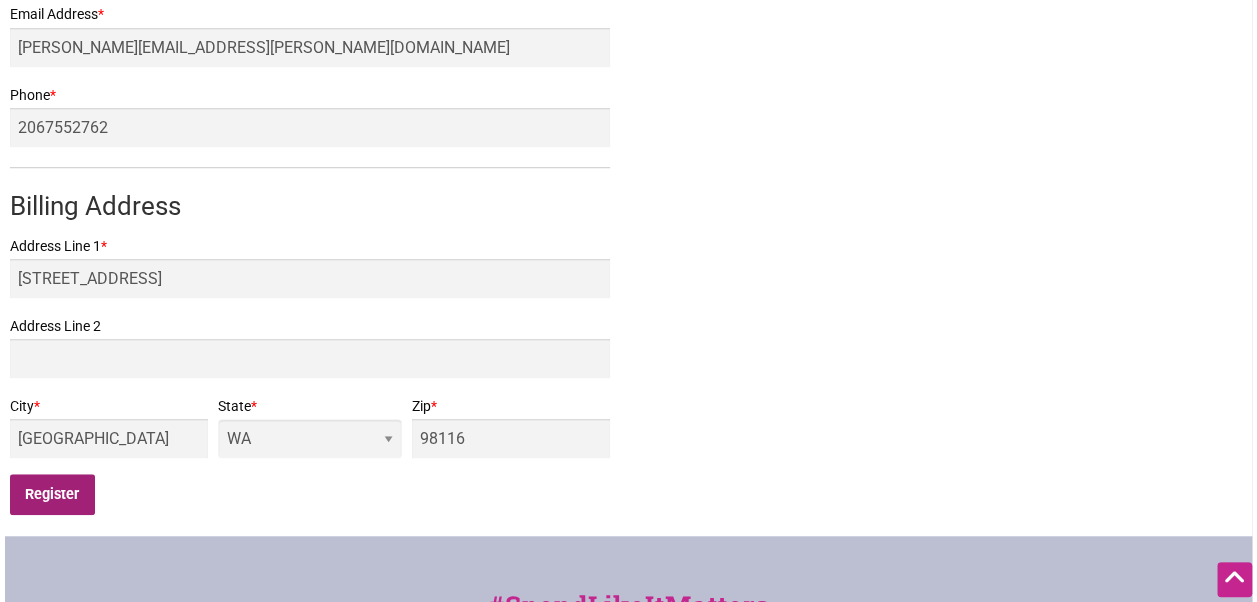 click on "Register" at bounding box center [52, 494] 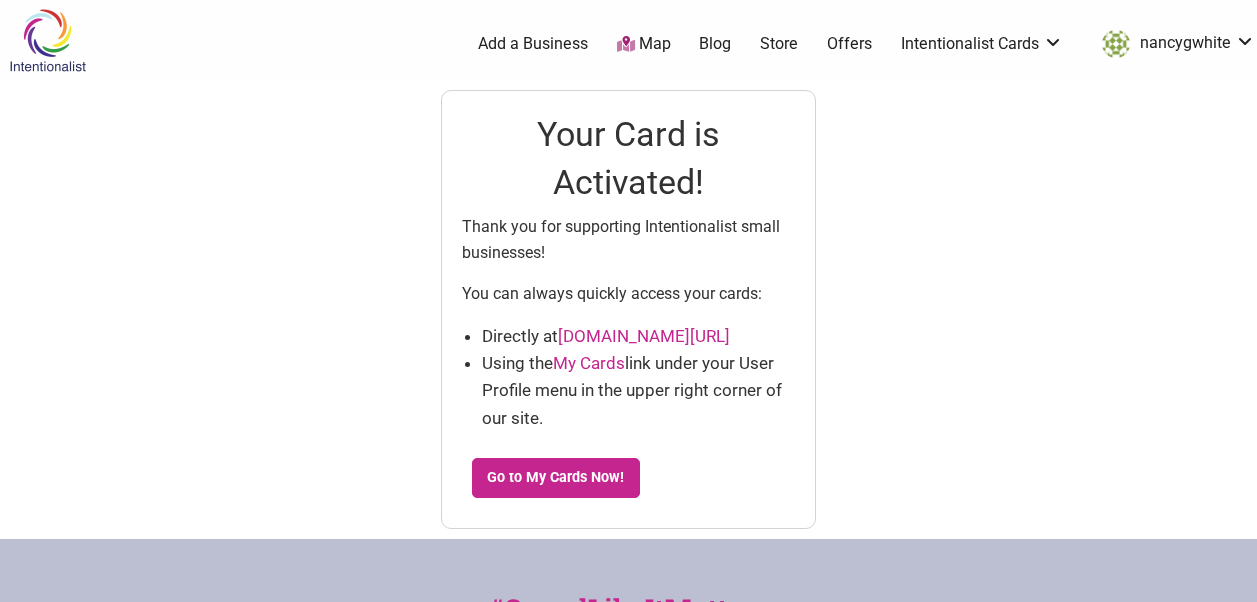 scroll, scrollTop: 0, scrollLeft: 0, axis: both 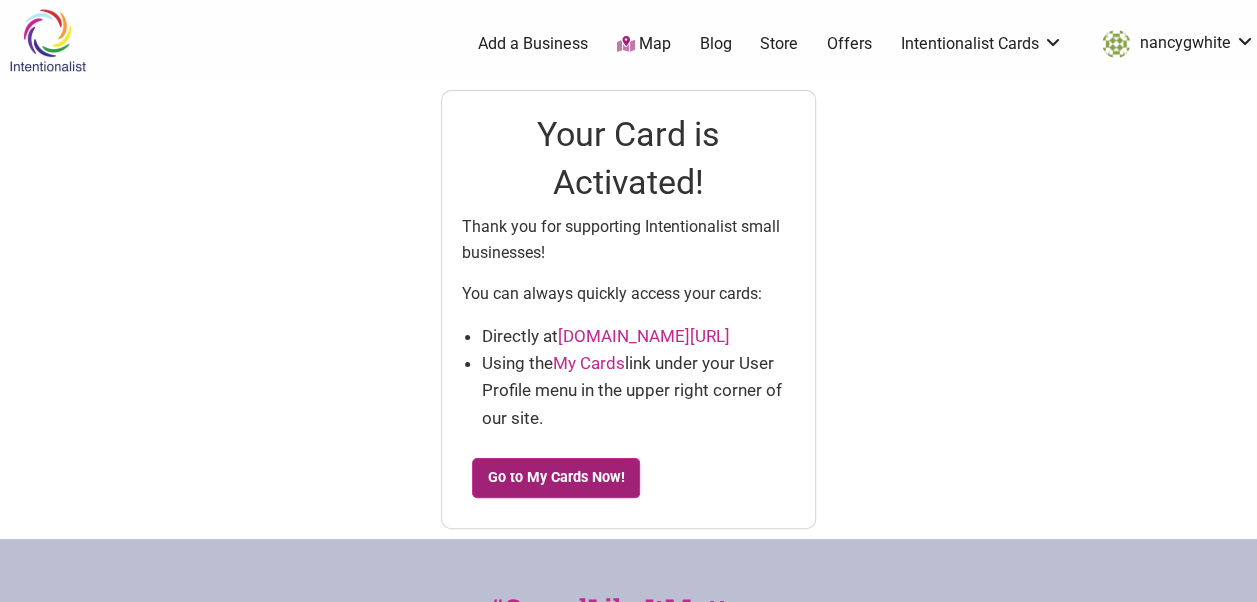 click on "Go to My Cards Now!" at bounding box center [556, 478] 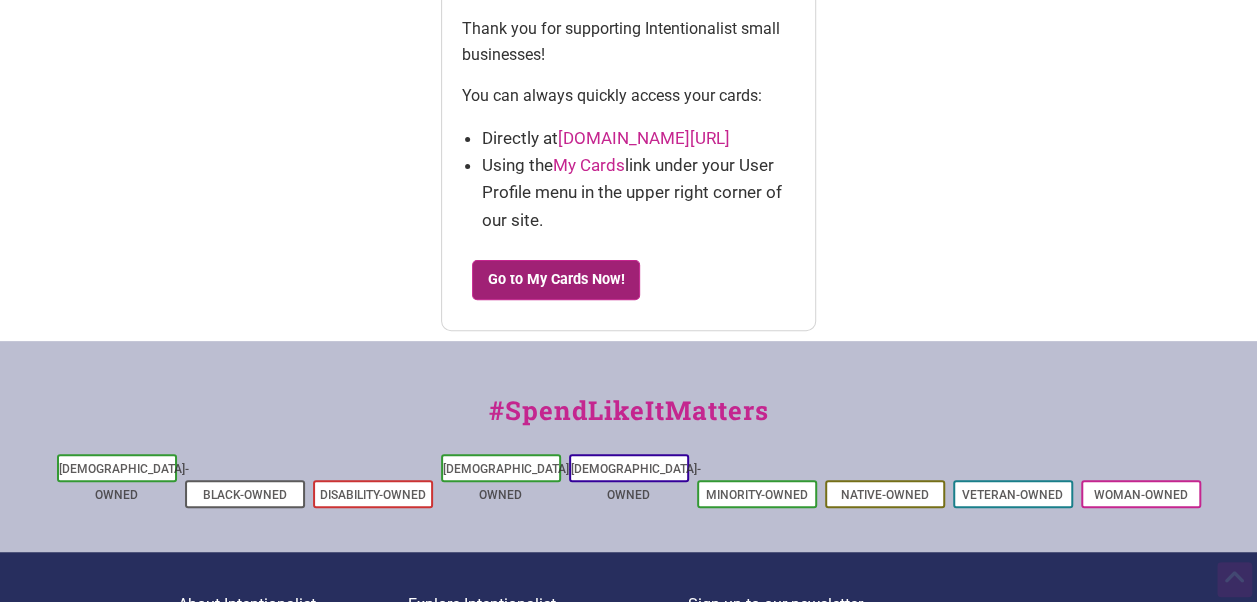 scroll, scrollTop: 199, scrollLeft: 0, axis: vertical 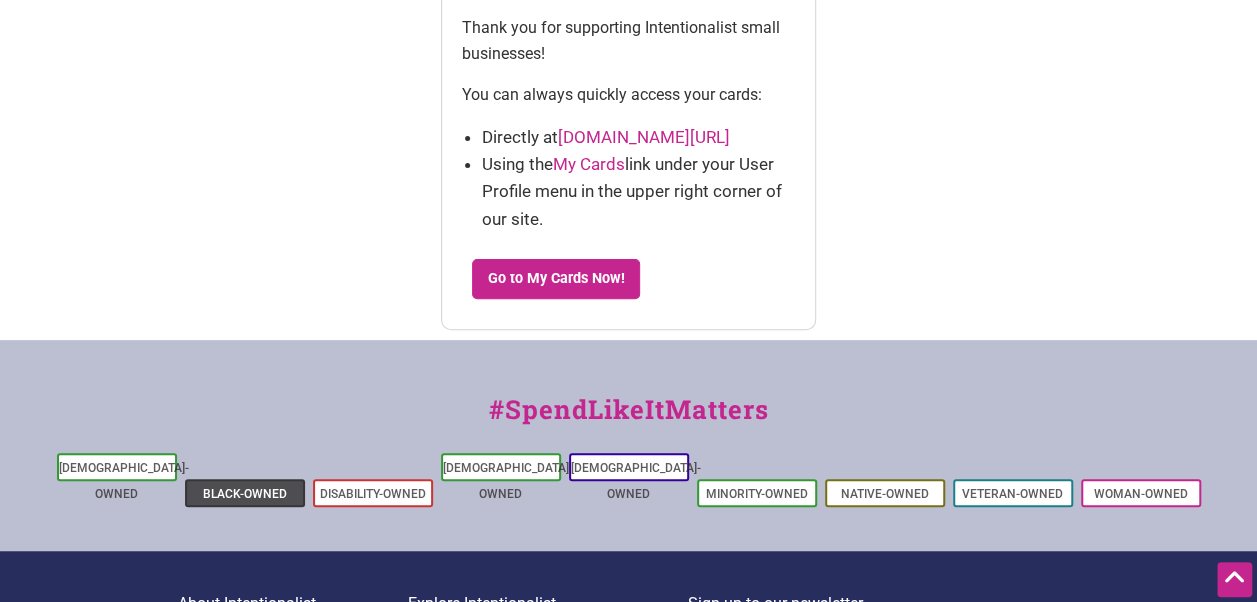 click on "Black-Owned" at bounding box center (245, 493) 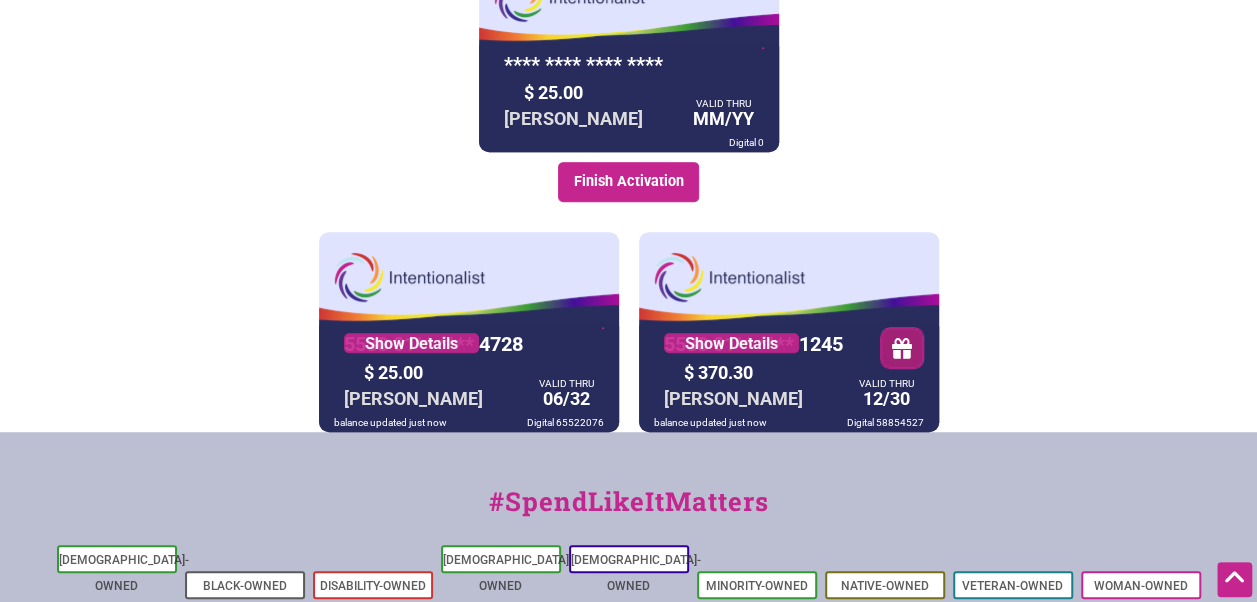 scroll, scrollTop: 435, scrollLeft: 0, axis: vertical 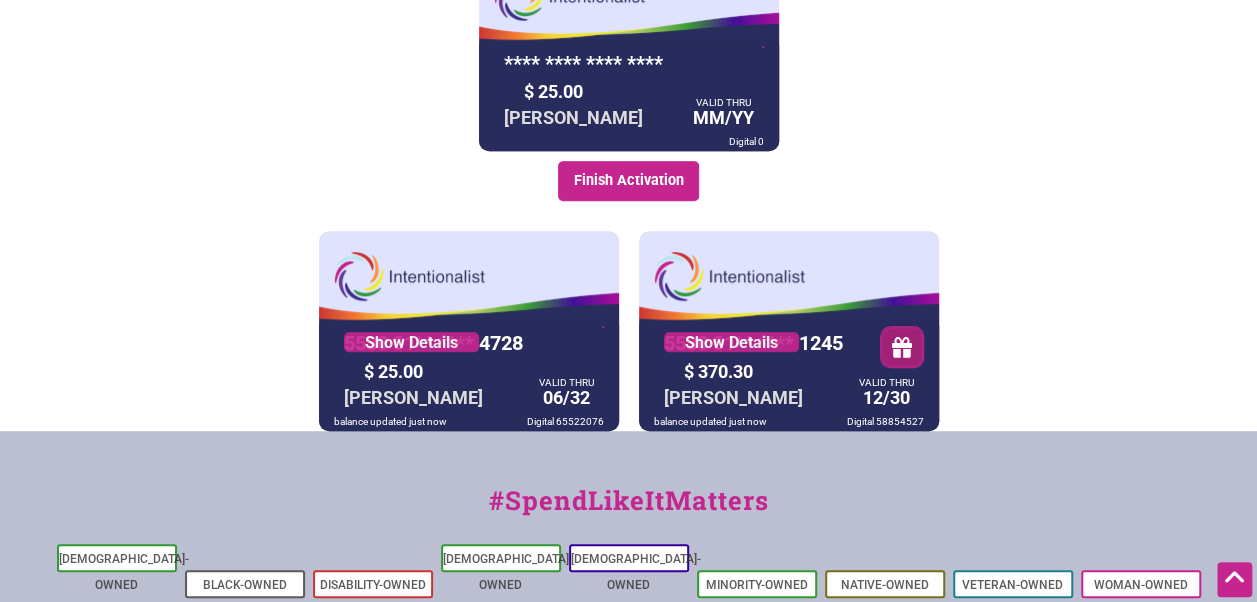 click on "$ 370.30" at bounding box center [764, 371] 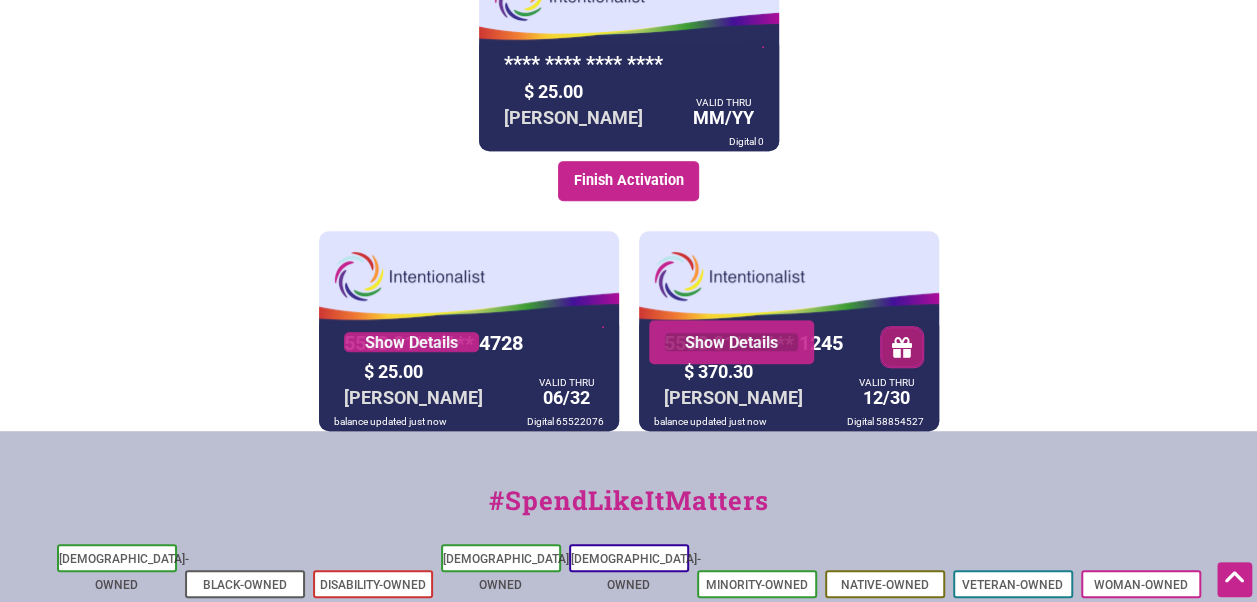 click on "Show Details" at bounding box center [731, 342] 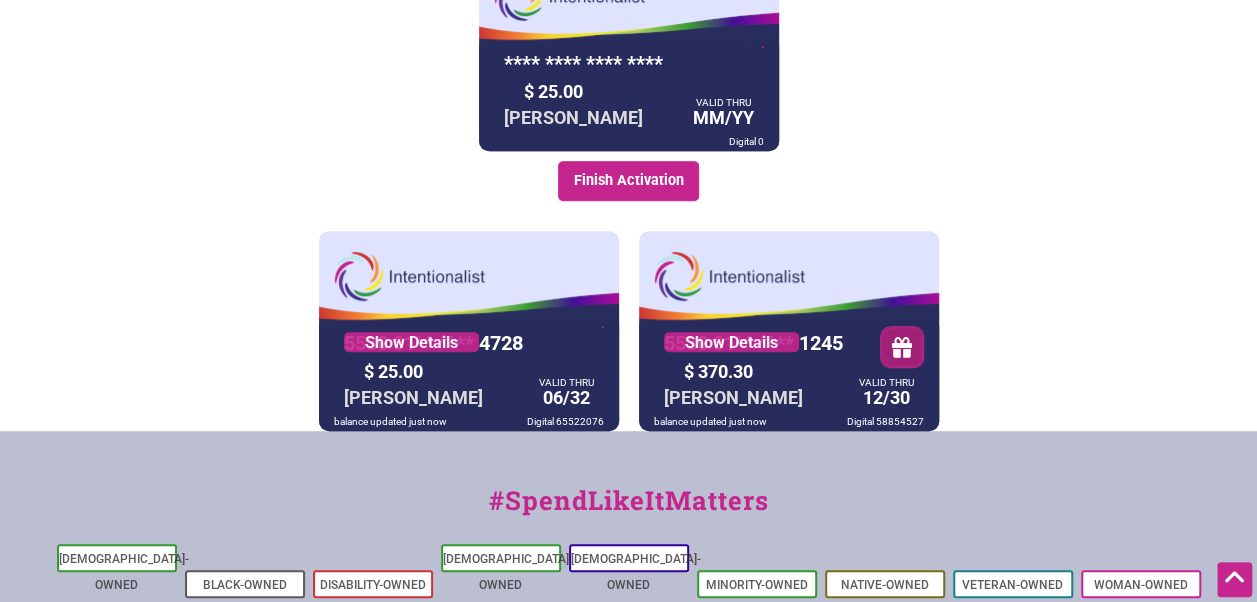 click on "5530 01** **** 4728" at bounding box center [433, 343] 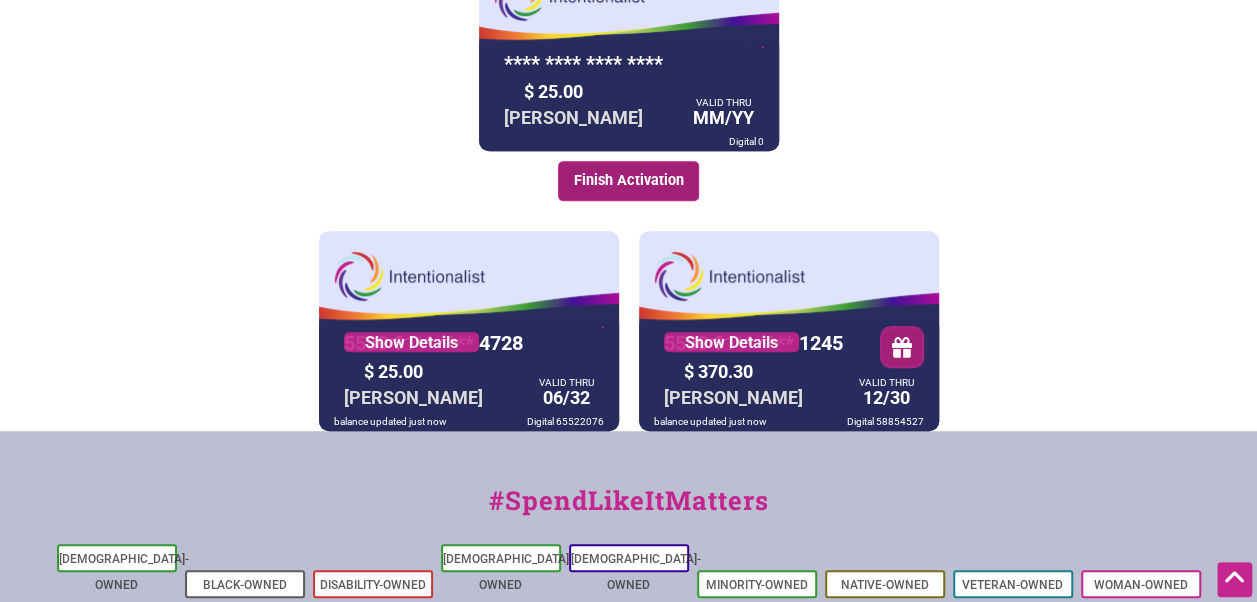 click on "Finish Activation" at bounding box center [628, 181] 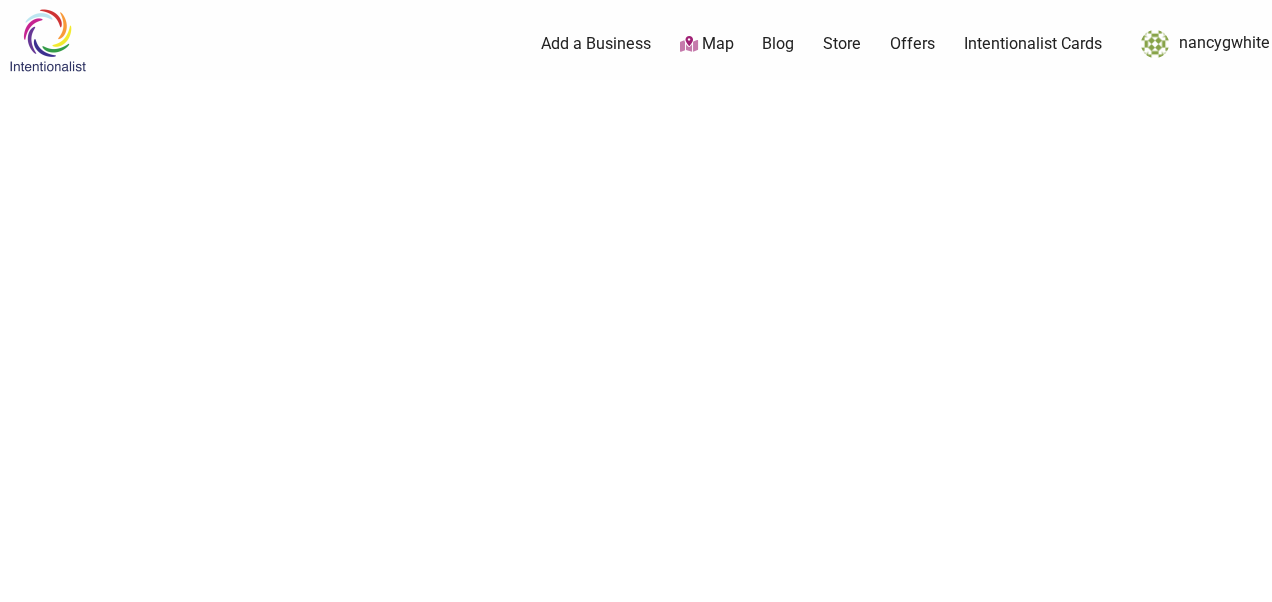 click on "×
Menu
0 Add a Business
Map
Blog
Store
Offers
Intentionalist Cards
Buy Black Card
Intentionalist Card
My Cards
nancygwhite Favorites My Cards My Gift Cards My Account Log out
Intentionalist
Spend like it matters
0 Add a Business
Map
Blog
Store
Offers
Intentionalist Cards
Buy Black Card
Intentionalist Card
My Cards
nancygwhite Favorites My Cards My Gift Cards My Account Log out
Intentionalist" at bounding box center [636, 301] 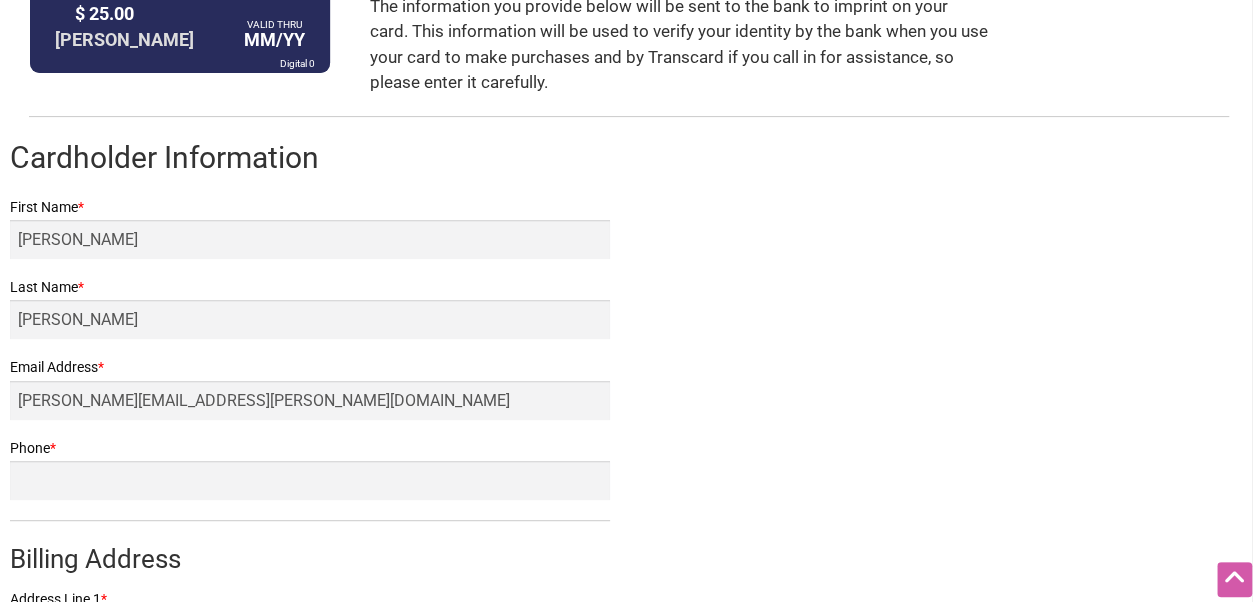 scroll, scrollTop: 274, scrollLeft: 0, axis: vertical 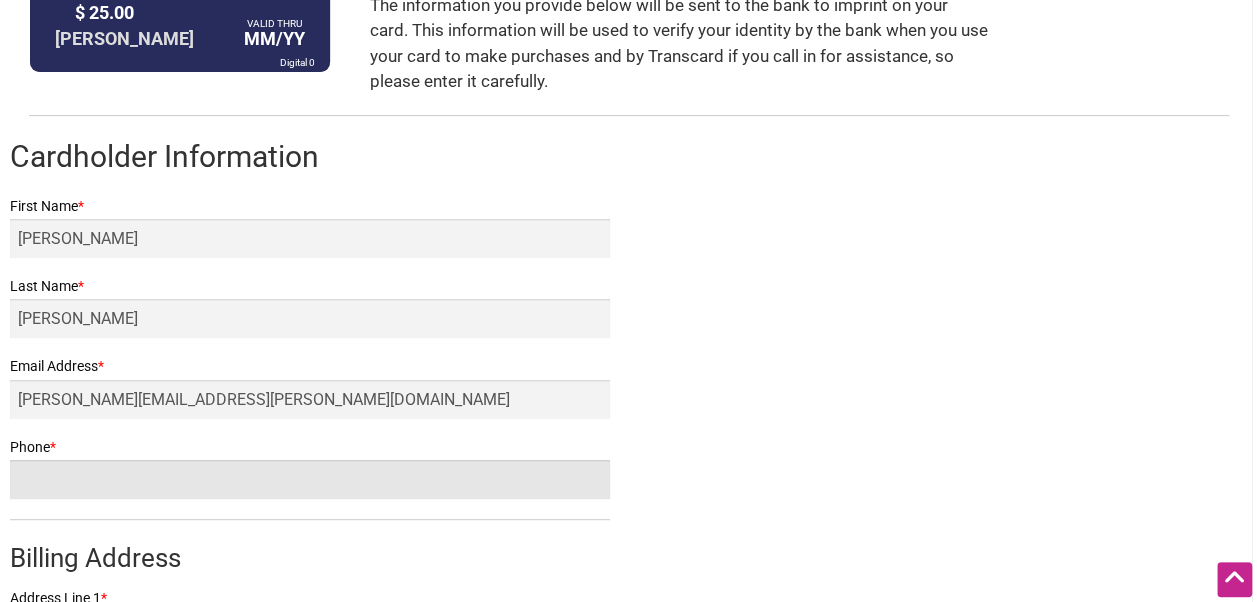 click on "Phone  *" at bounding box center [310, 479] 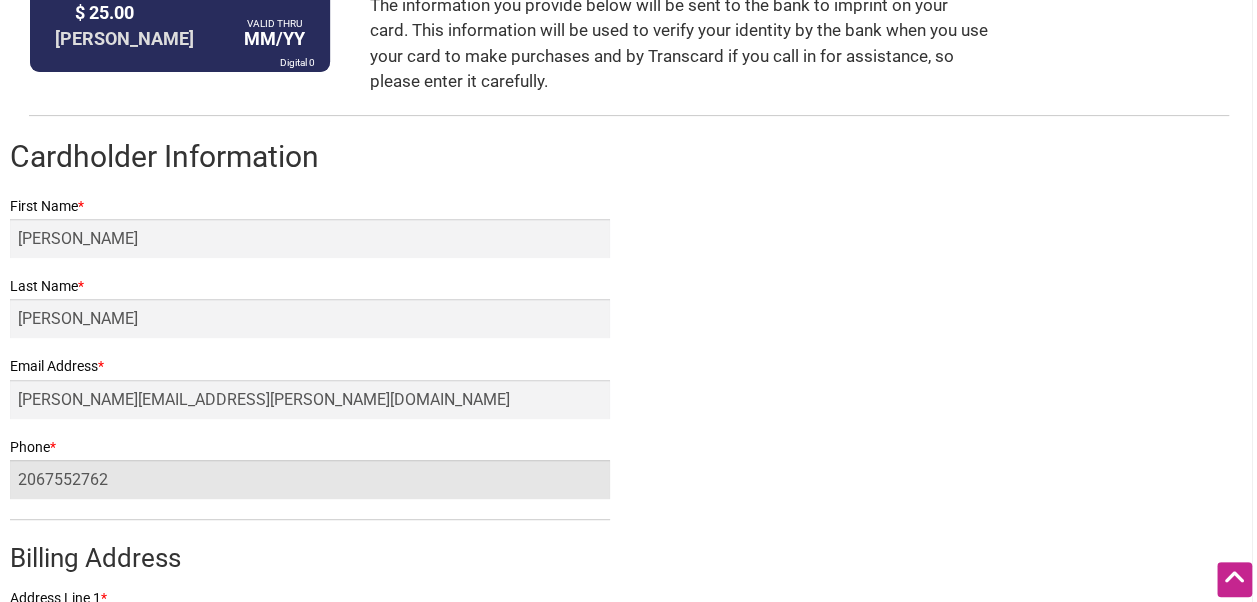 type on "[STREET_ADDRESS]" 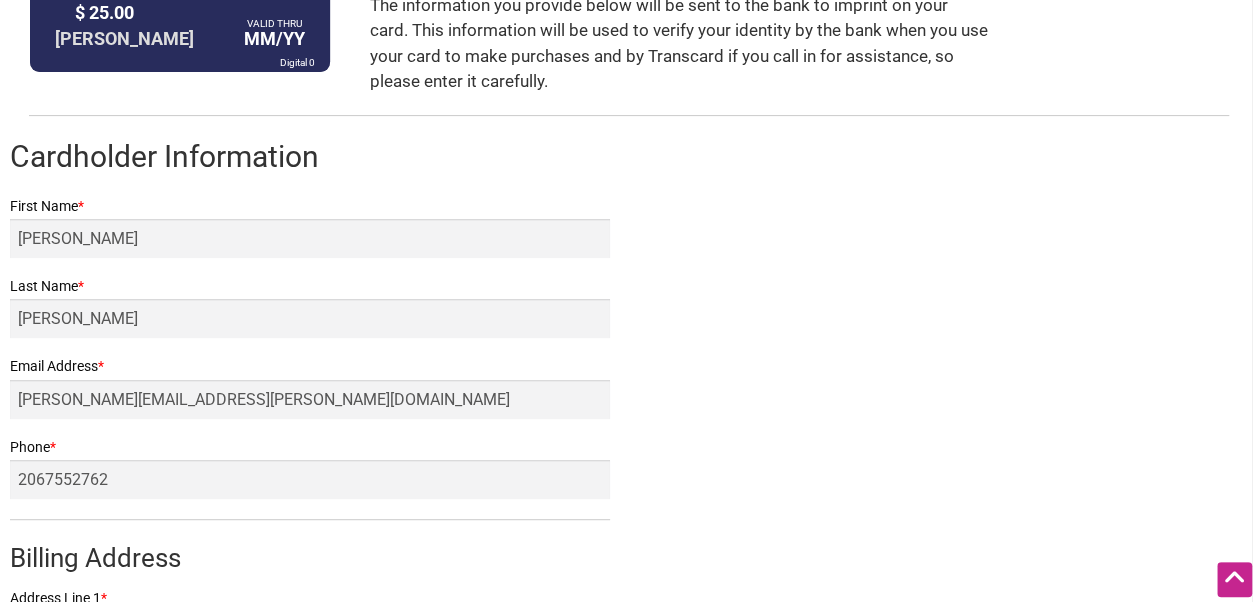 type on "[GEOGRAPHIC_DATA]" 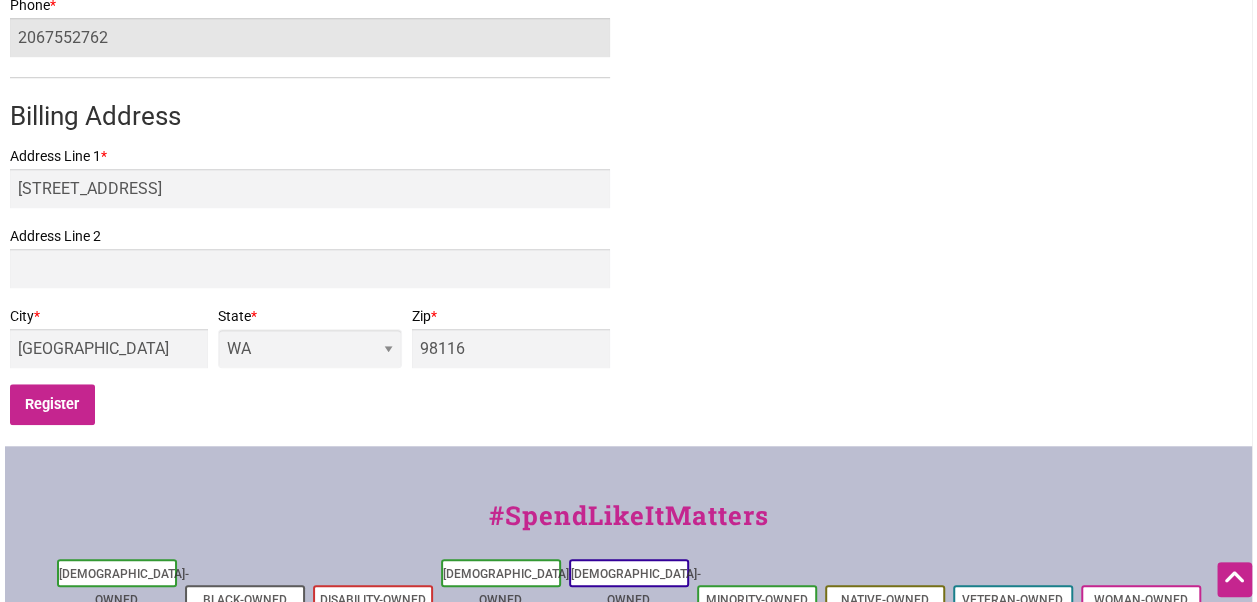 scroll, scrollTop: 717, scrollLeft: 0, axis: vertical 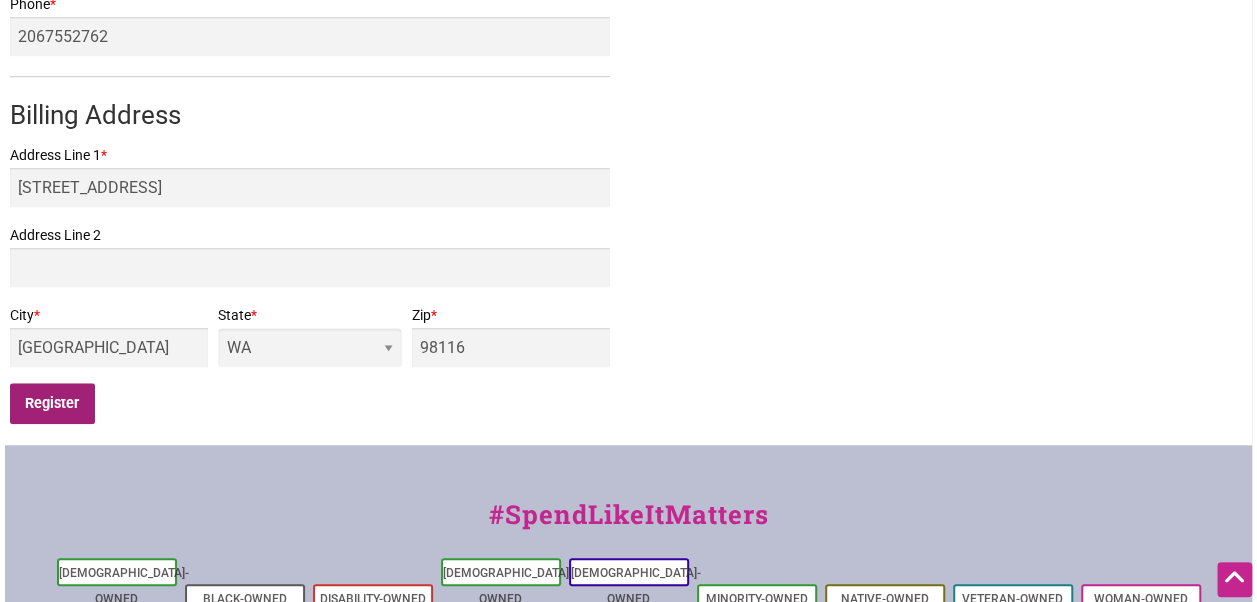 click on "Register" at bounding box center [52, 403] 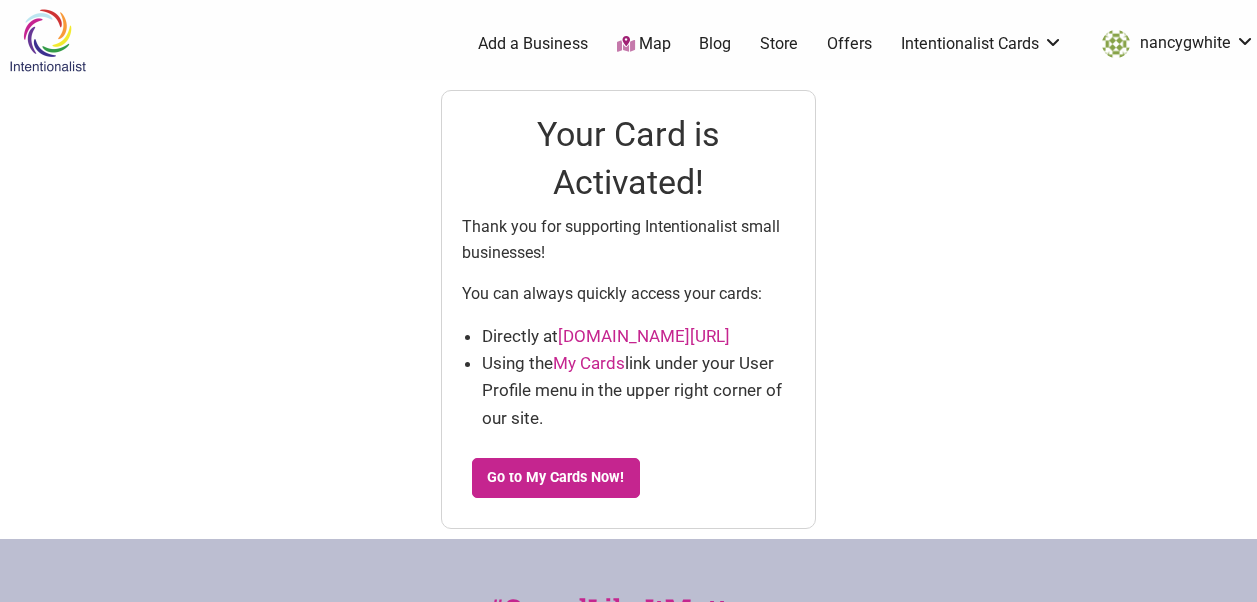 scroll, scrollTop: 0, scrollLeft: 0, axis: both 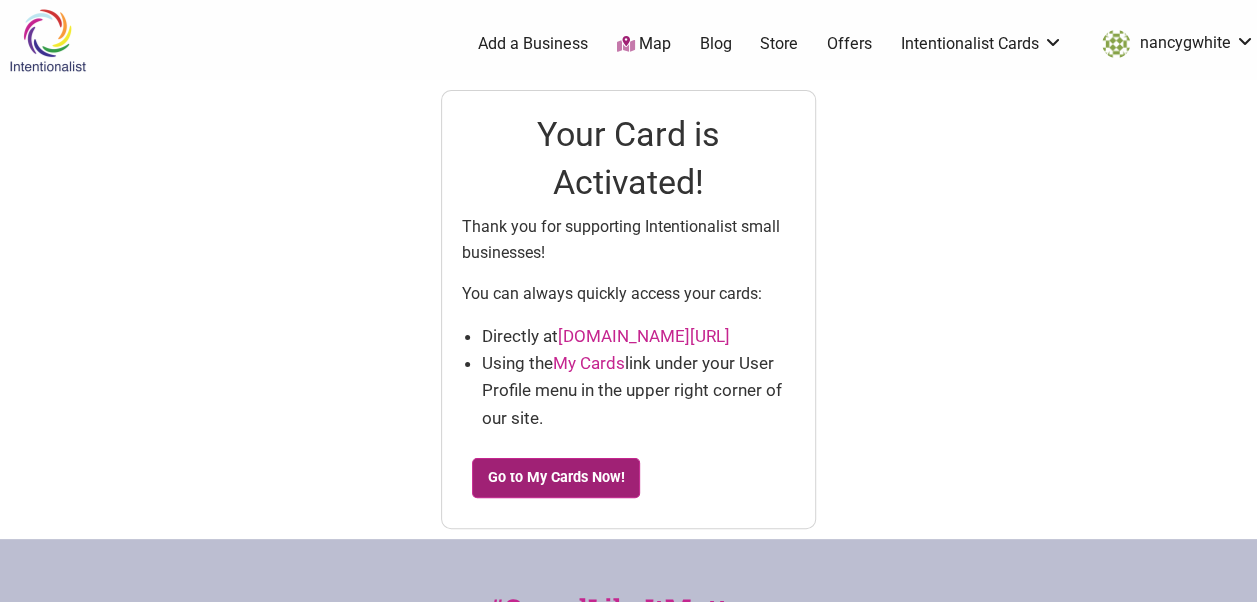 click on "Go to My Cards Now!" at bounding box center [556, 478] 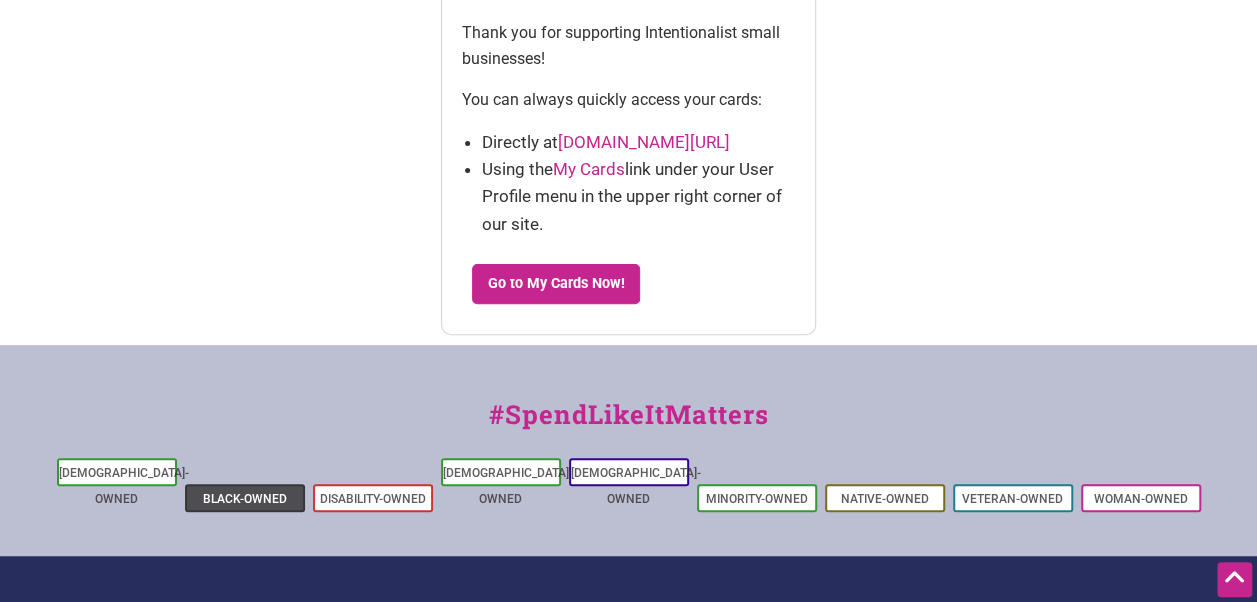click on "Black-Owned" at bounding box center (245, 499) 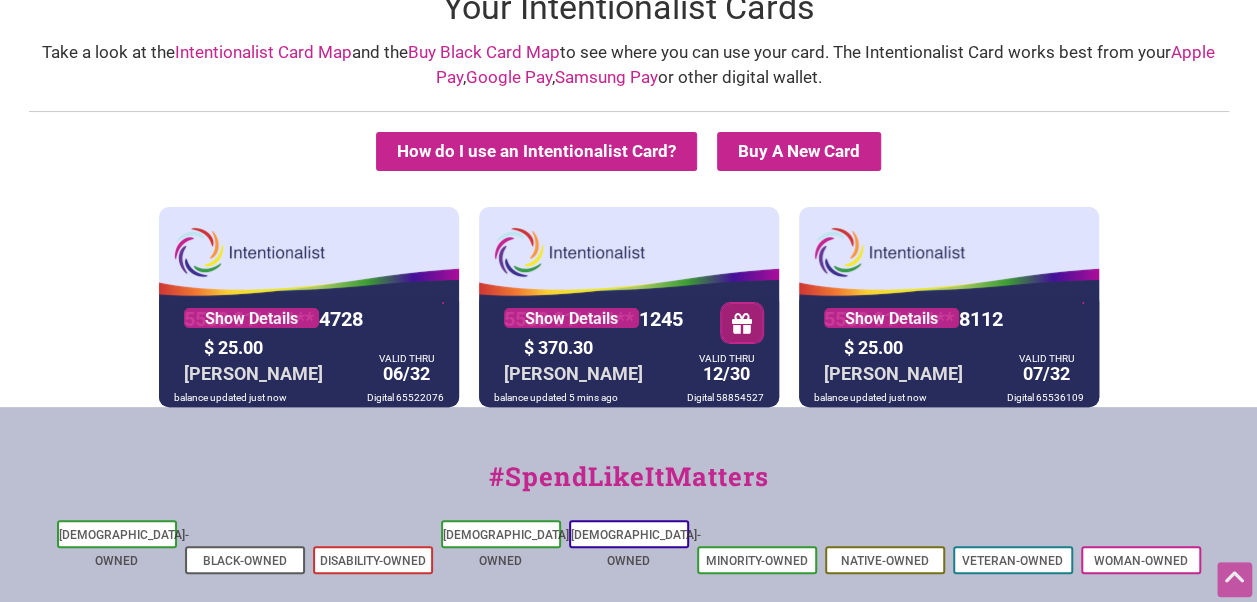scroll, scrollTop: 94, scrollLeft: 0, axis: vertical 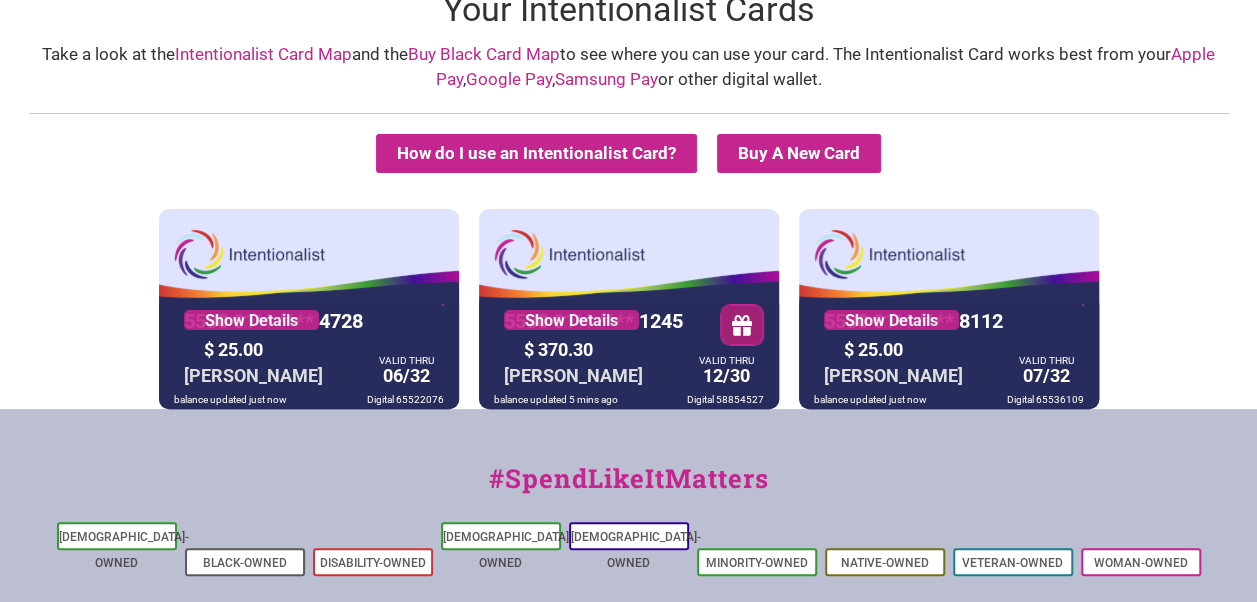 click on "5530 01** **** 4728
Show Details
$ 25.00
NANCY GLIDDENWHITE
VALID THRU 06/32
balance updated just now
Digital 65522076" at bounding box center [309, 309] 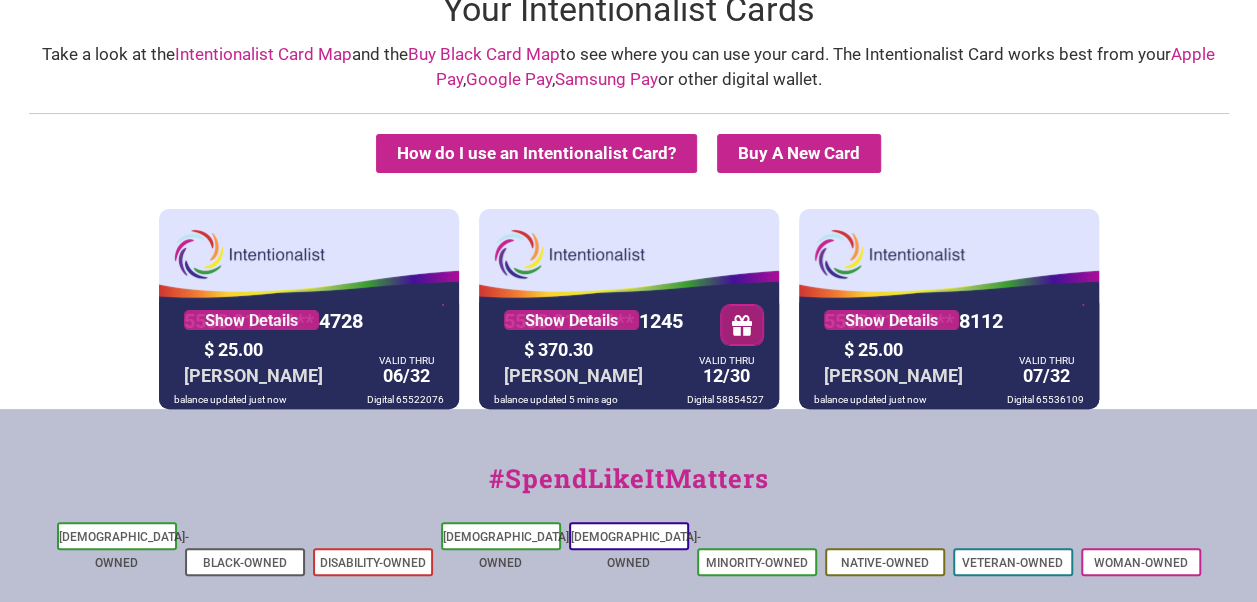 click on "5530 01** **** 4728
Show Details
$ 25.00
NANCY GLIDDENWHITE
VALID THRU 06/32
balance updated just now
Digital 65522076" at bounding box center [309, 309] 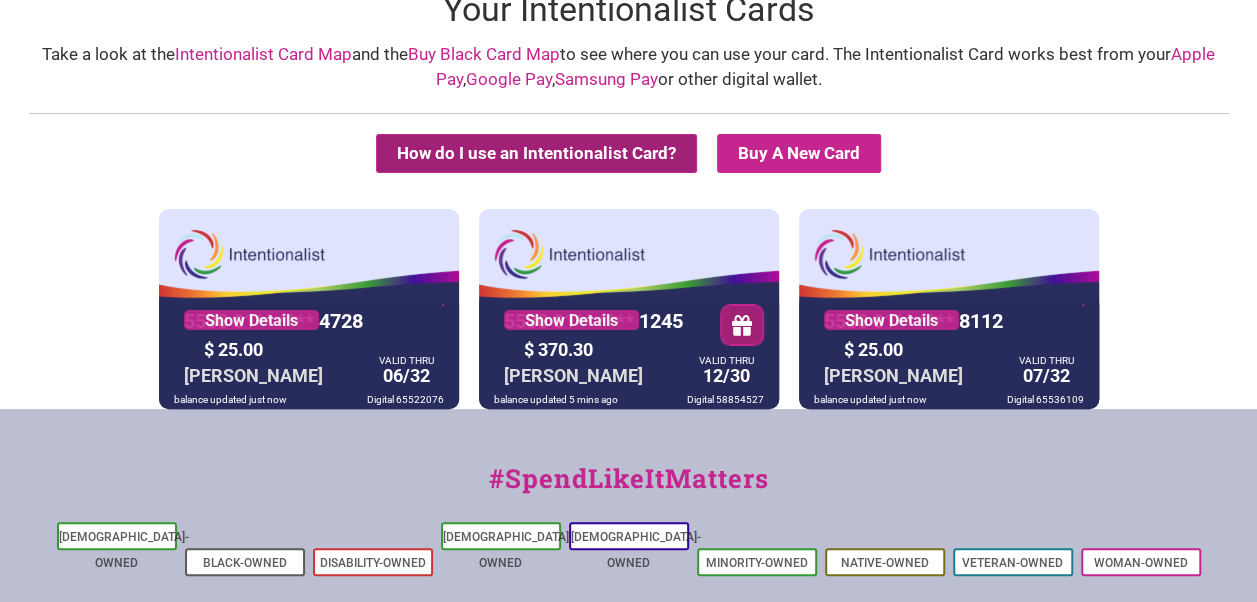 click on "How do I use an Intentionalist Card?" at bounding box center [536, 153] 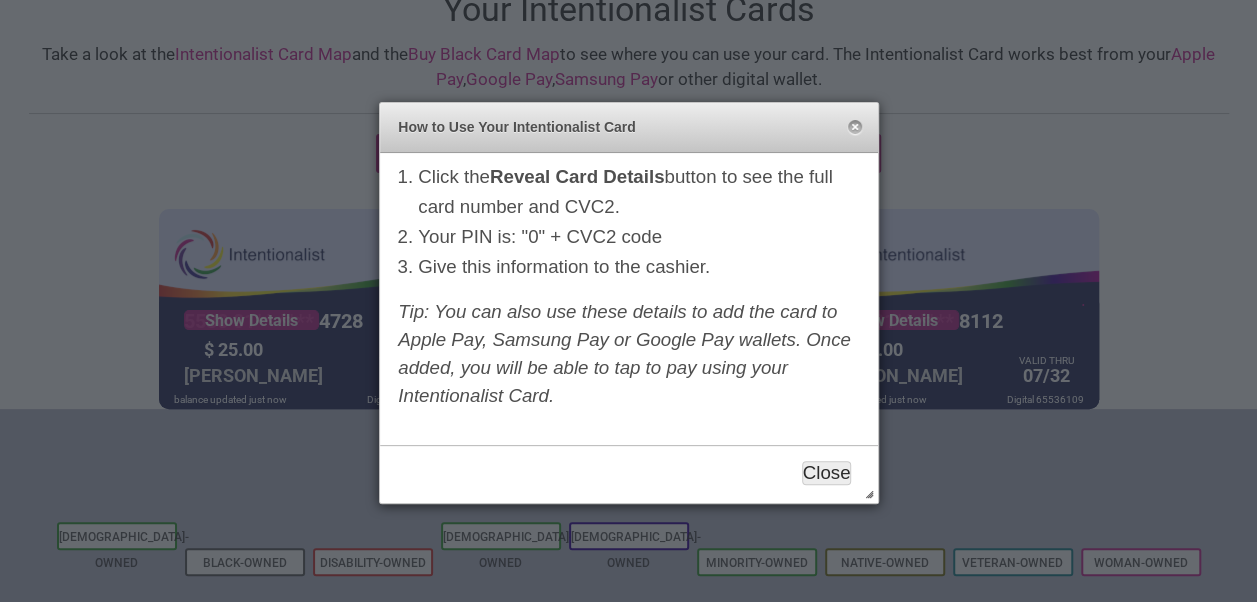 click on "Close" at bounding box center [827, 473] 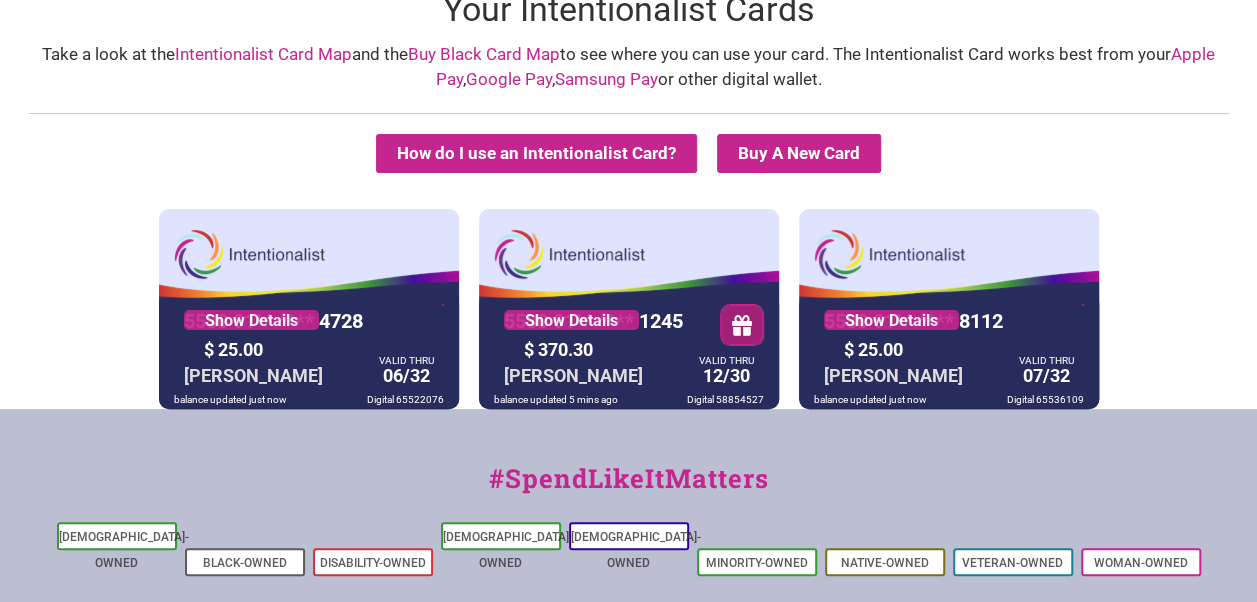 click on "VALID THRU 06/32" at bounding box center (406, 374) 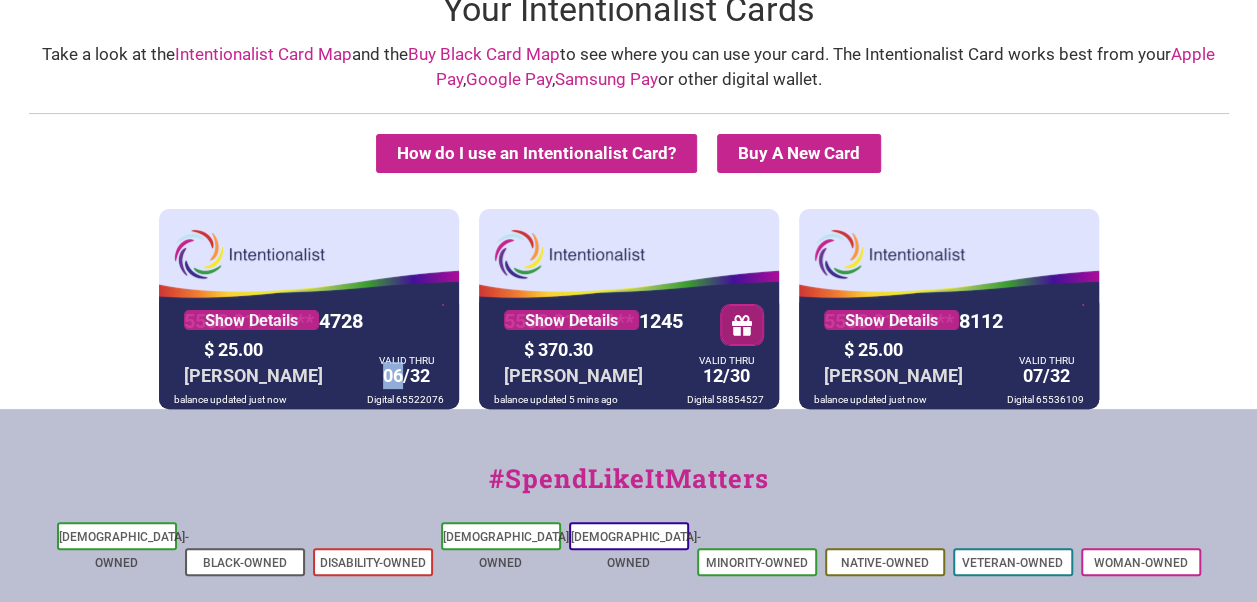click on "VALID THRU 06/32" at bounding box center (406, 374) 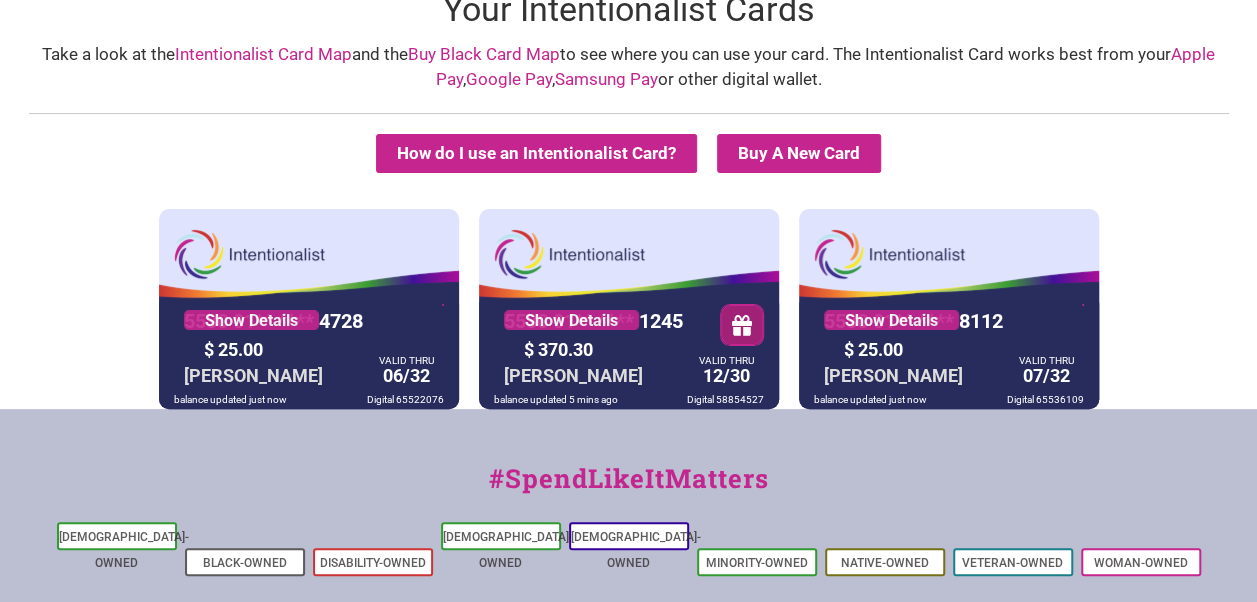 drag, startPoint x: 375, startPoint y: 362, endPoint x: 354, endPoint y: 225, distance: 138.60014 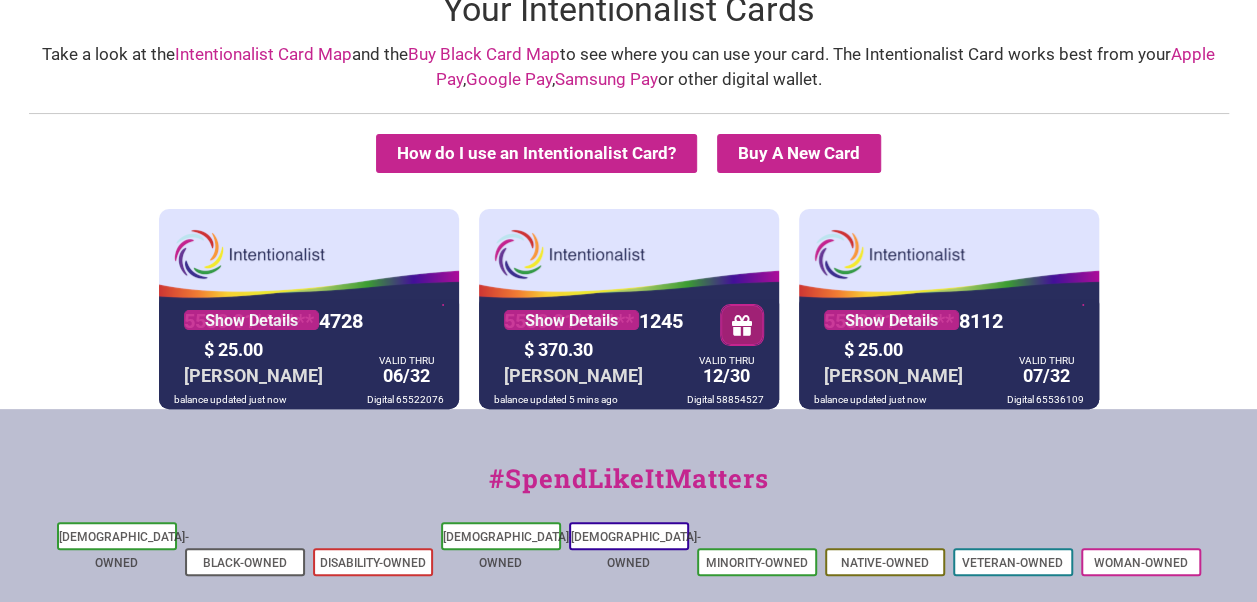 click on "5530 01** **** 4728
Show Details
$ 25.00
NANCY GLIDDENWHITE
VALID THRU 06/32
balance updated just now
Digital 65522076" at bounding box center (309, 309) 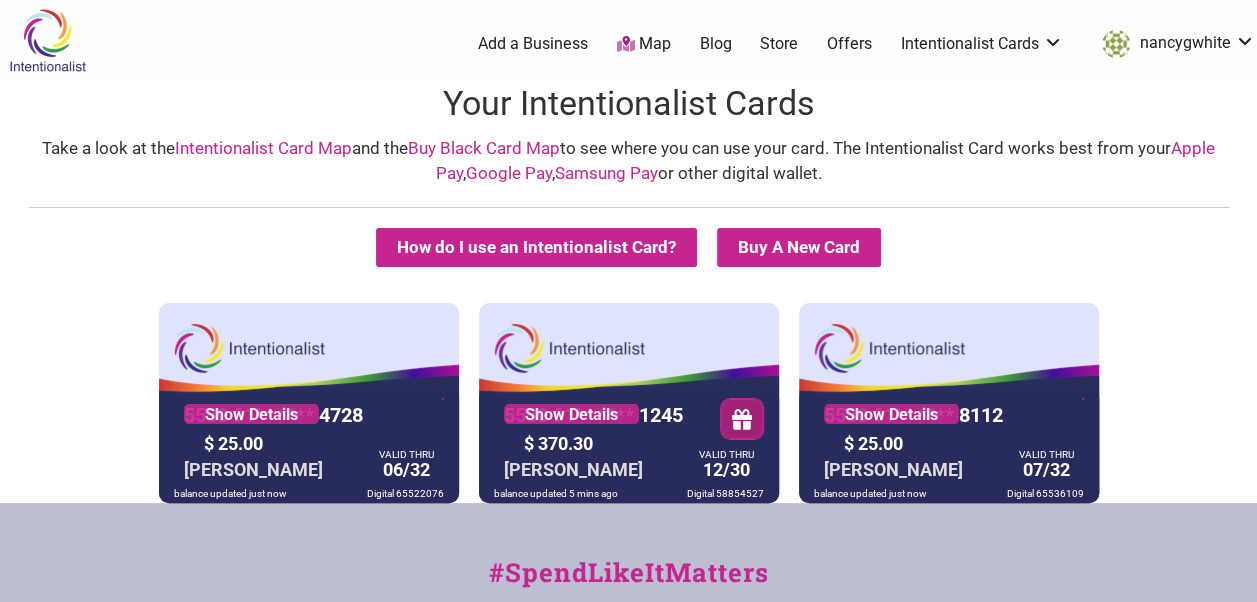 scroll, scrollTop: 376, scrollLeft: 0, axis: vertical 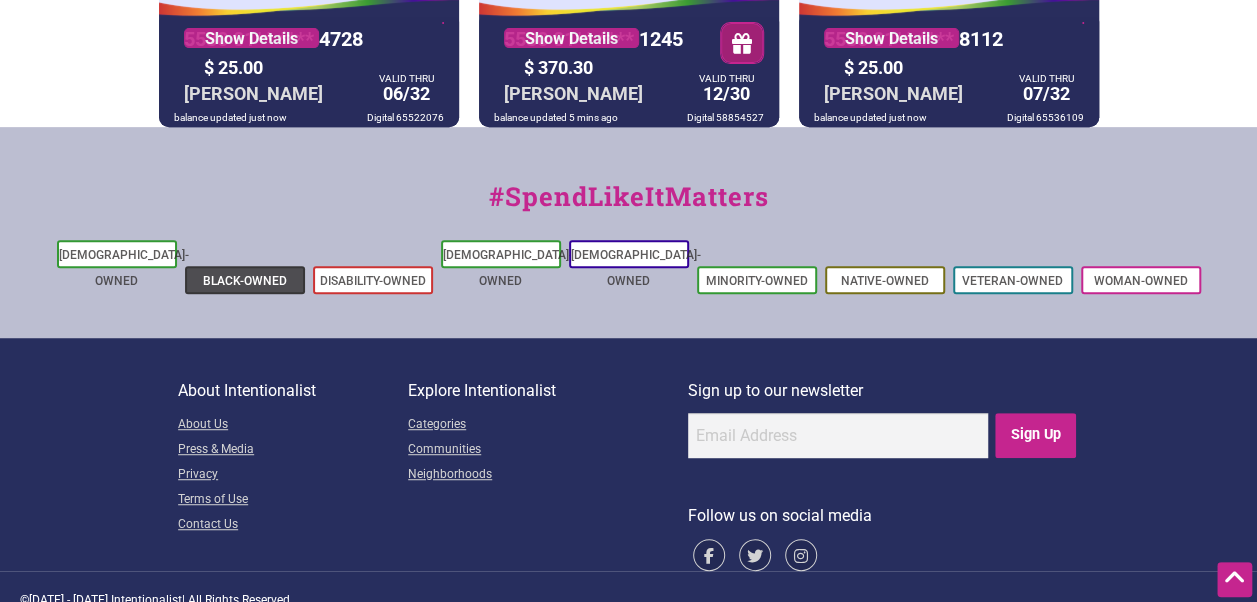click on "Black-Owned" at bounding box center [245, 281] 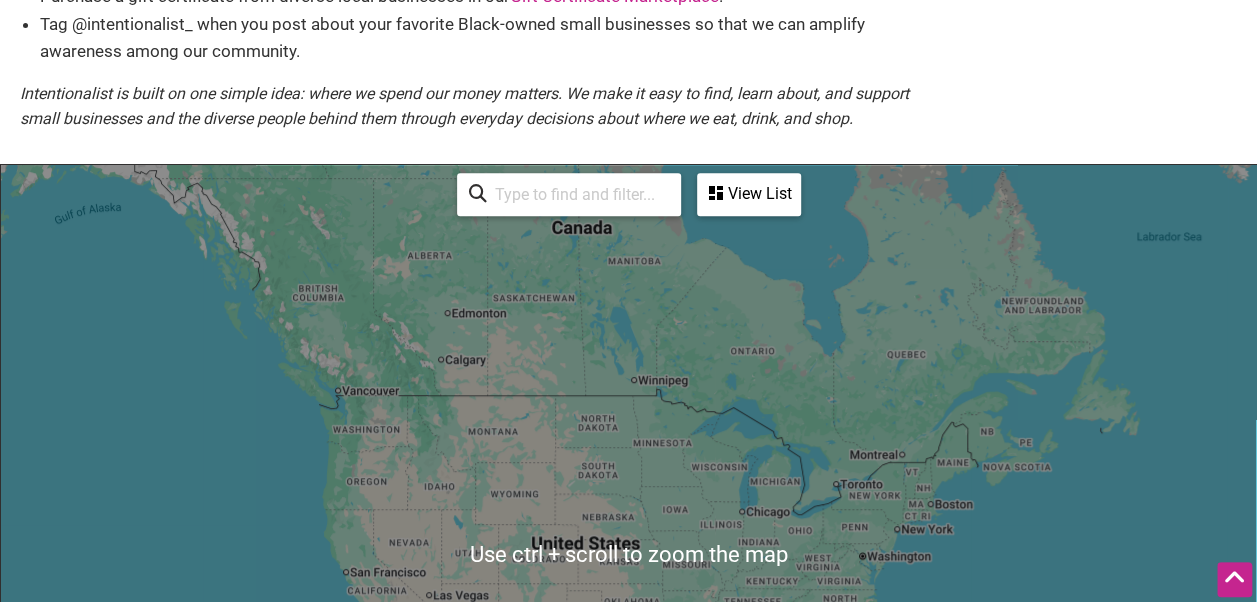 scroll, scrollTop: 461, scrollLeft: 0, axis: vertical 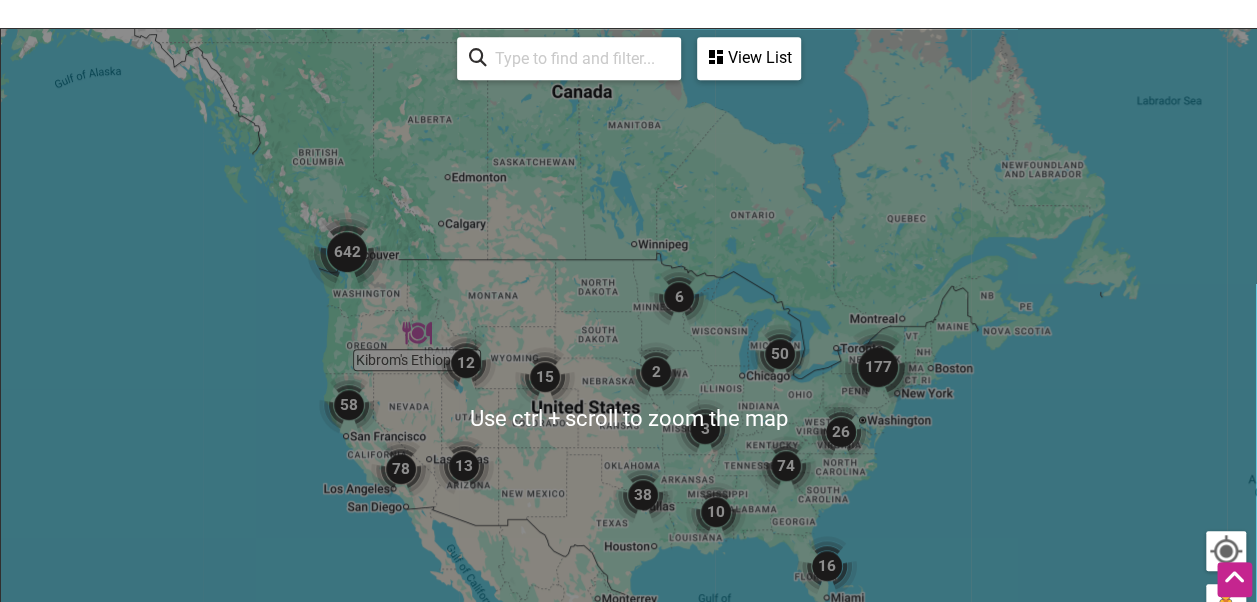 click at bounding box center (347, 252) 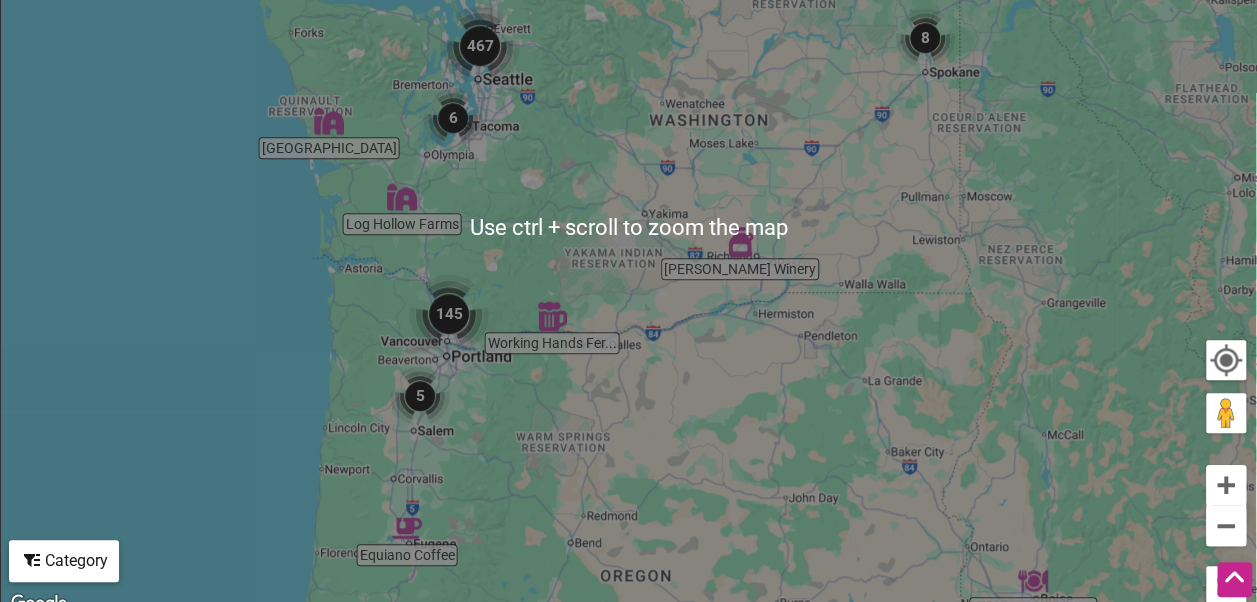 scroll, scrollTop: 654, scrollLeft: 0, axis: vertical 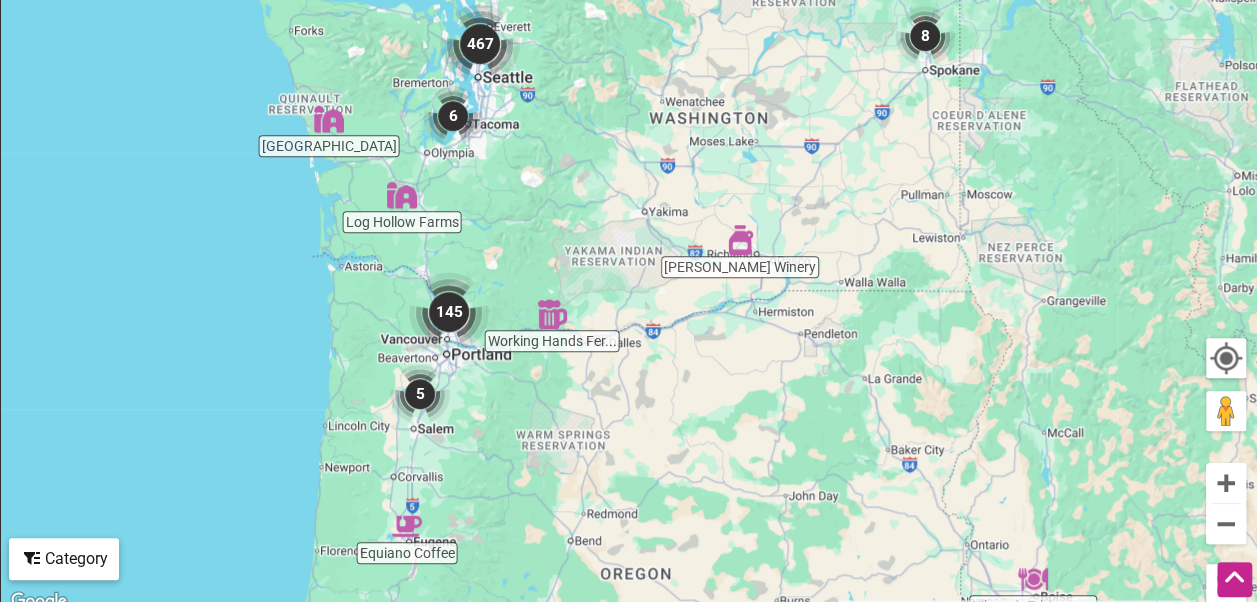click at bounding box center (453, 116) 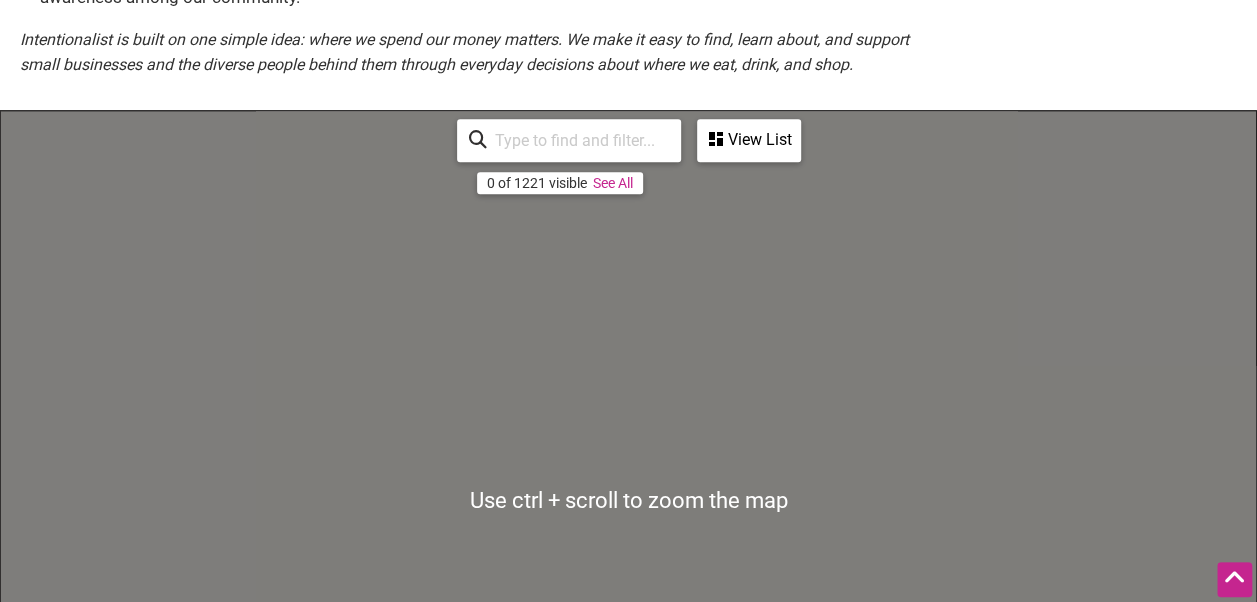 scroll, scrollTop: 387, scrollLeft: 0, axis: vertical 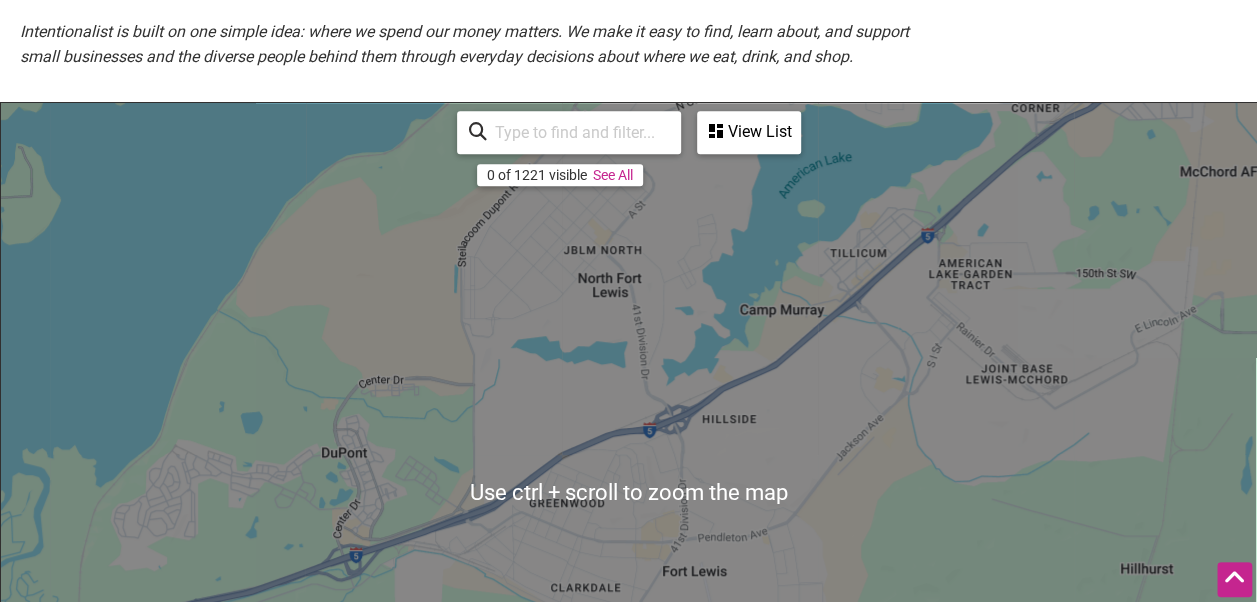 click on "View List" at bounding box center (749, 132) 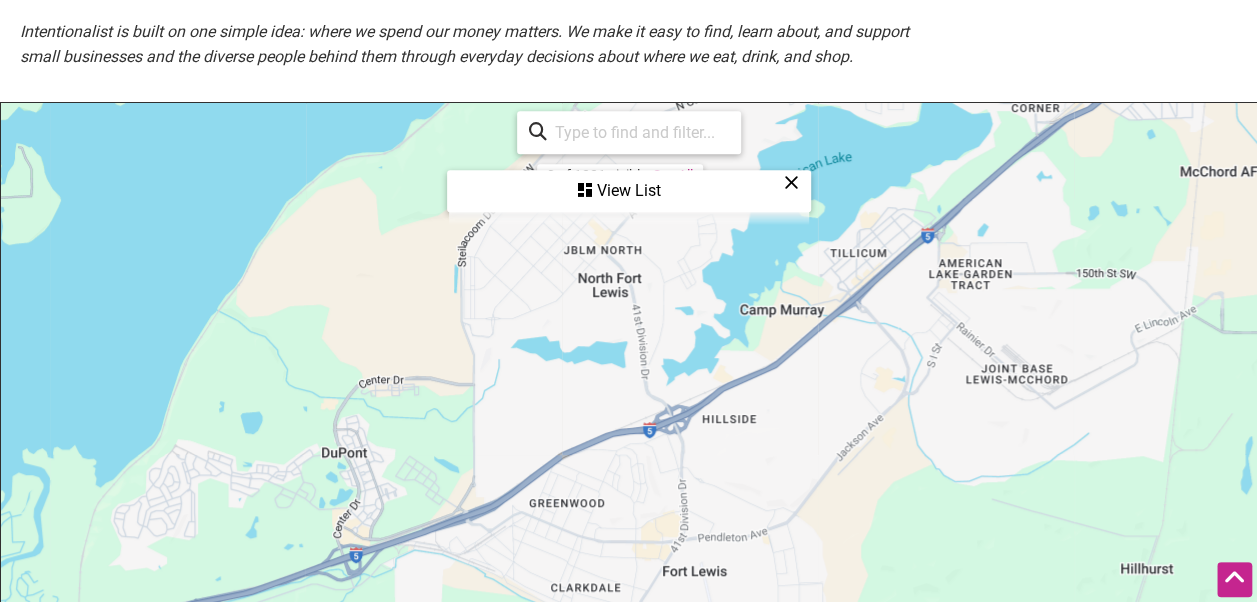 click on "View List" at bounding box center (629, 191) 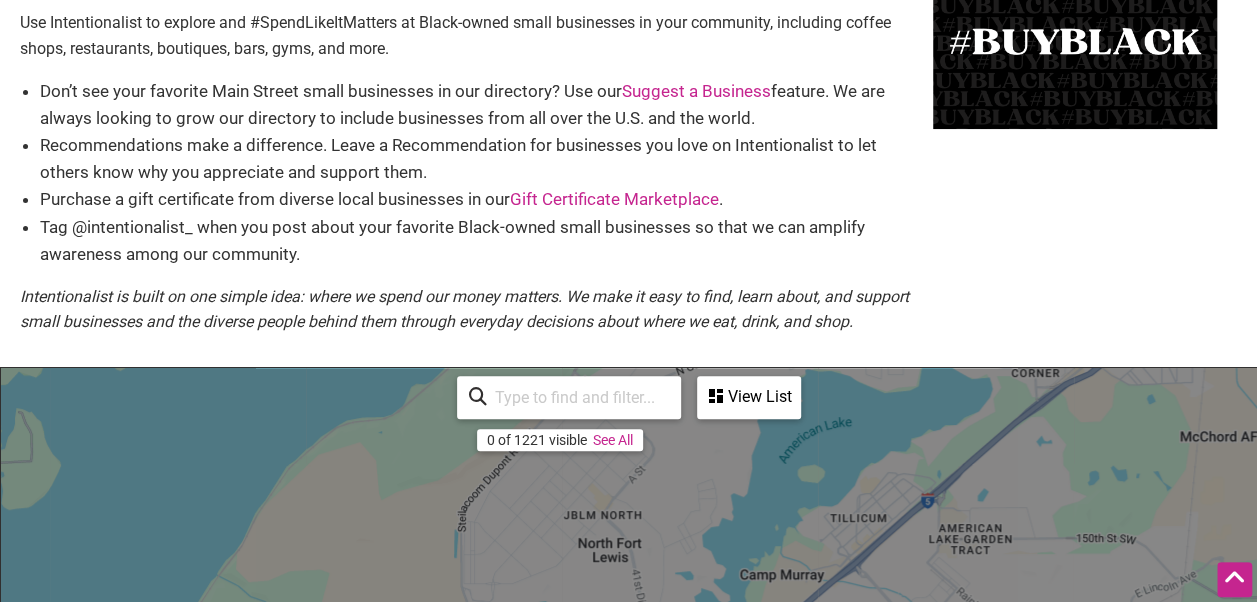 scroll, scrollTop: 94, scrollLeft: 0, axis: vertical 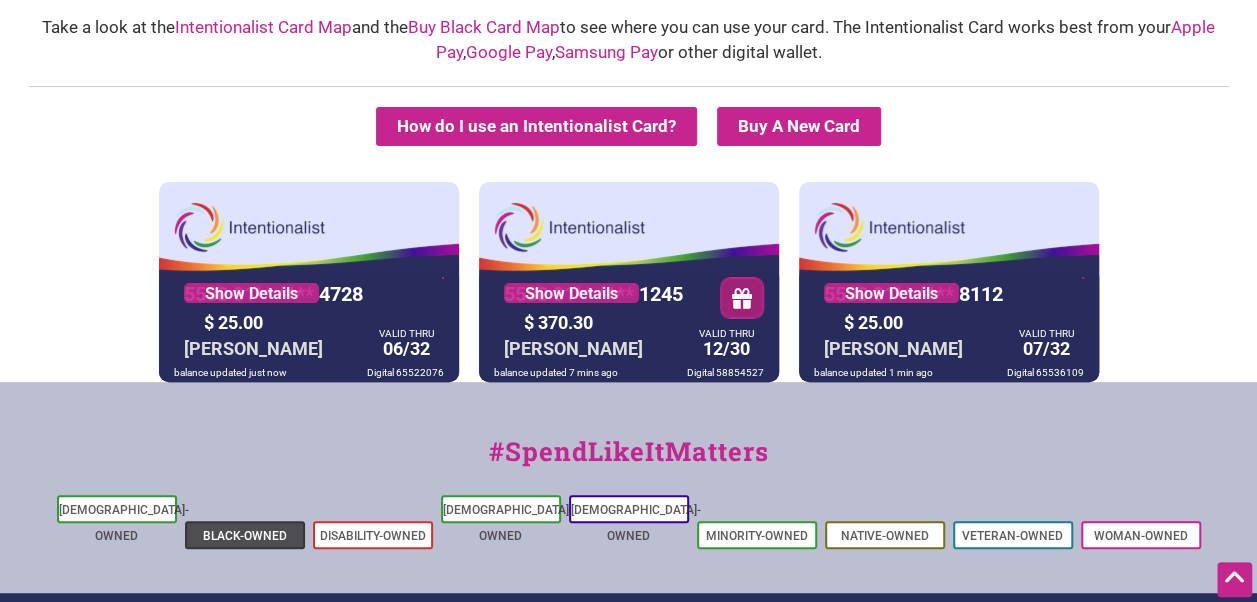 click on "Black-Owned" at bounding box center (245, 535) 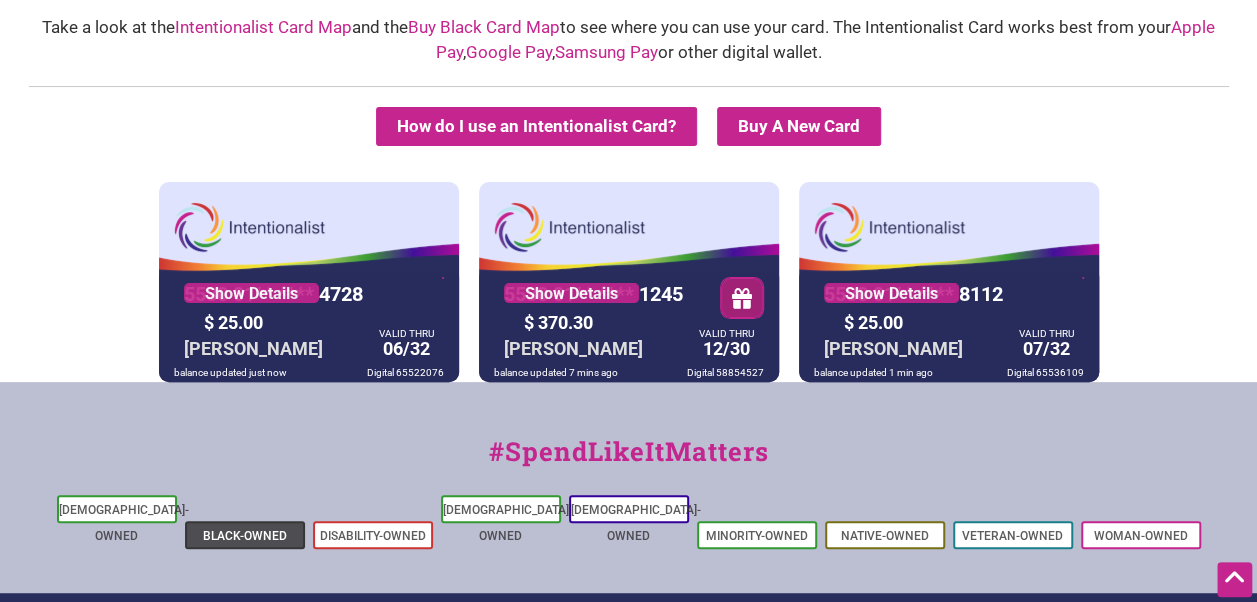 click on "Black-Owned" at bounding box center (245, 536) 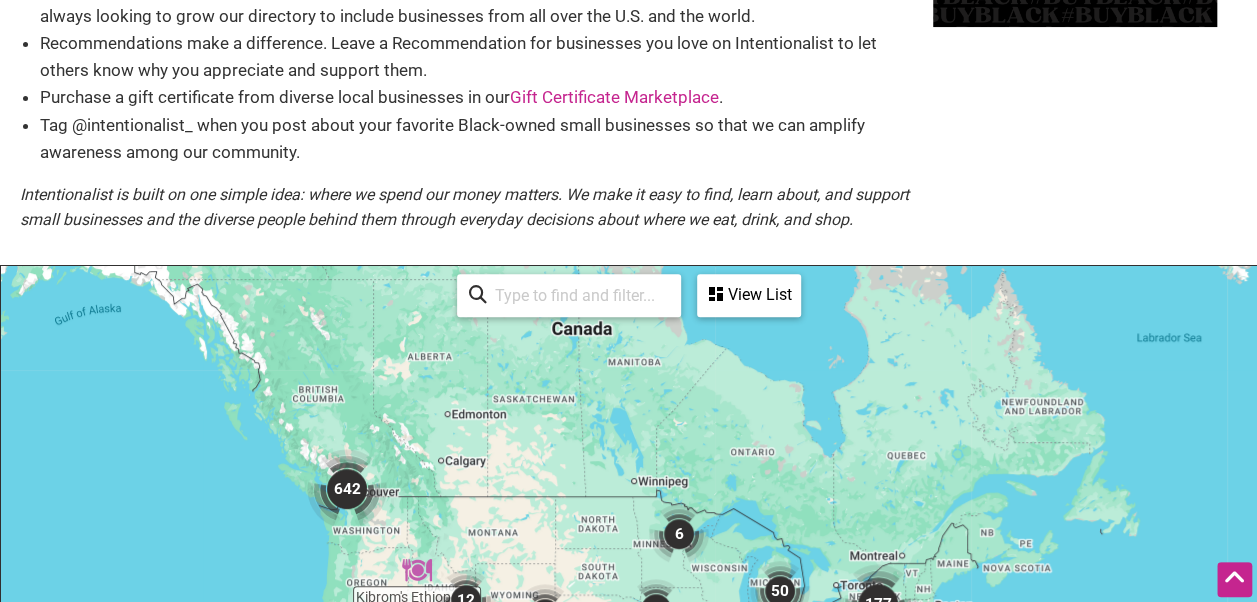 scroll, scrollTop: 225, scrollLeft: 0, axis: vertical 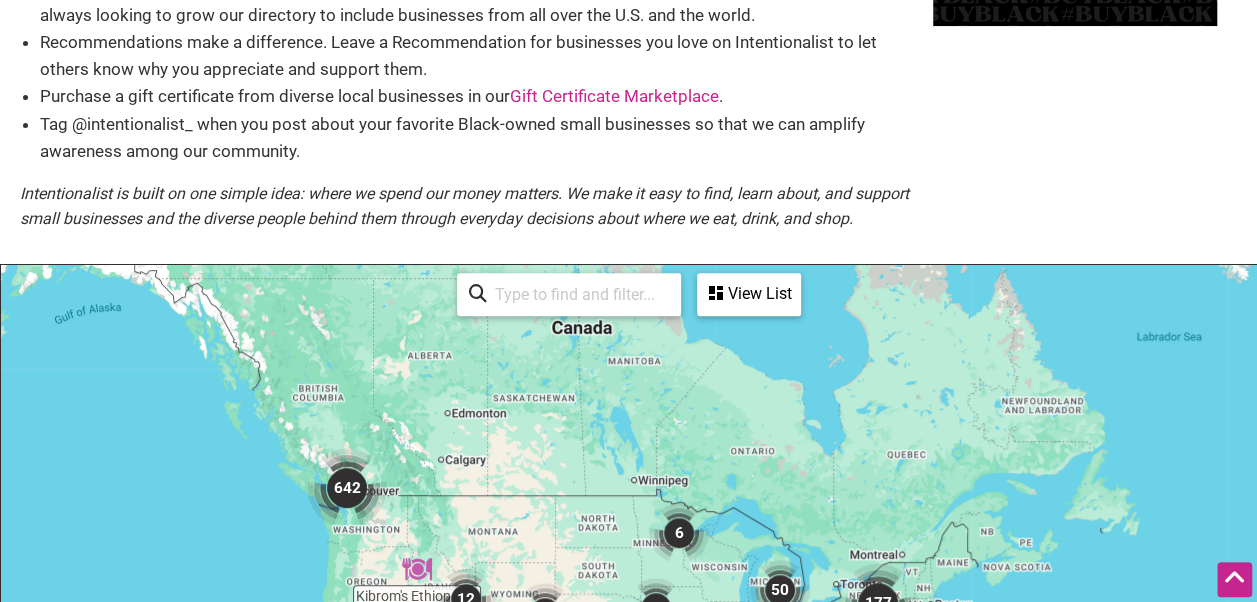 click at bounding box center [347, 488] 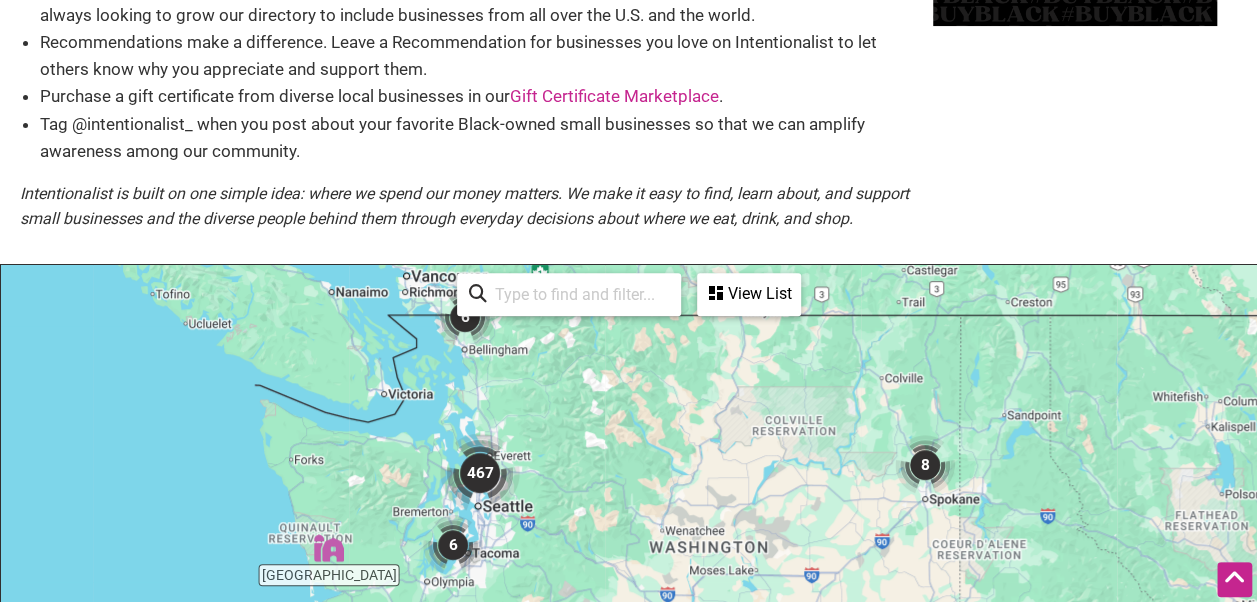 click at bounding box center (480, 473) 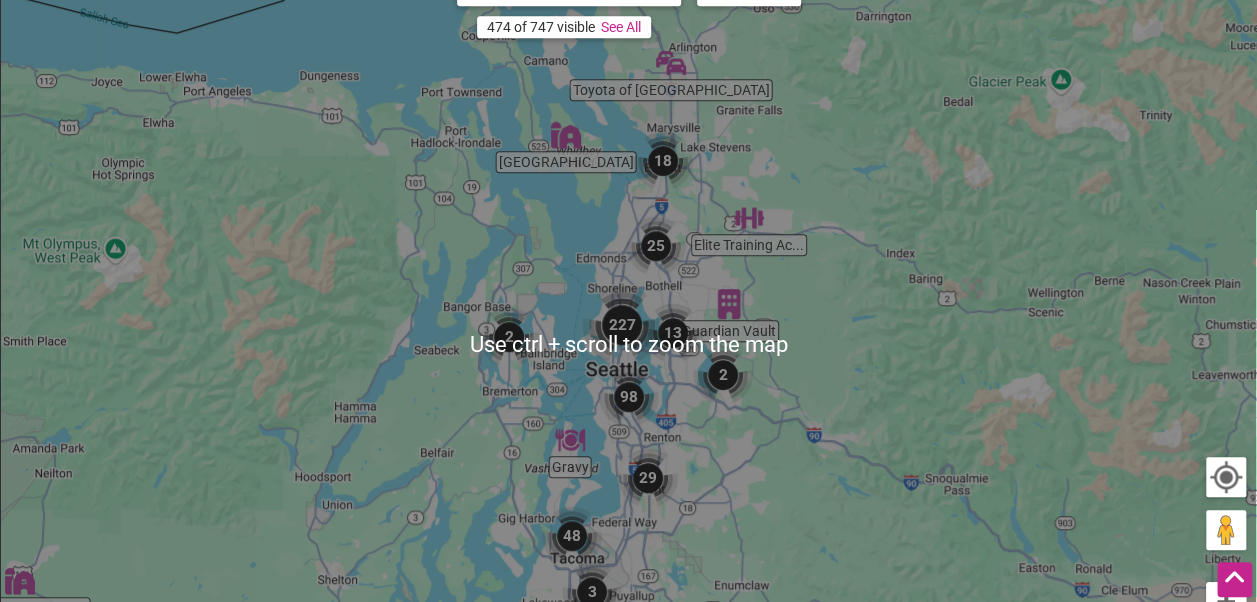 scroll, scrollTop: 536, scrollLeft: 0, axis: vertical 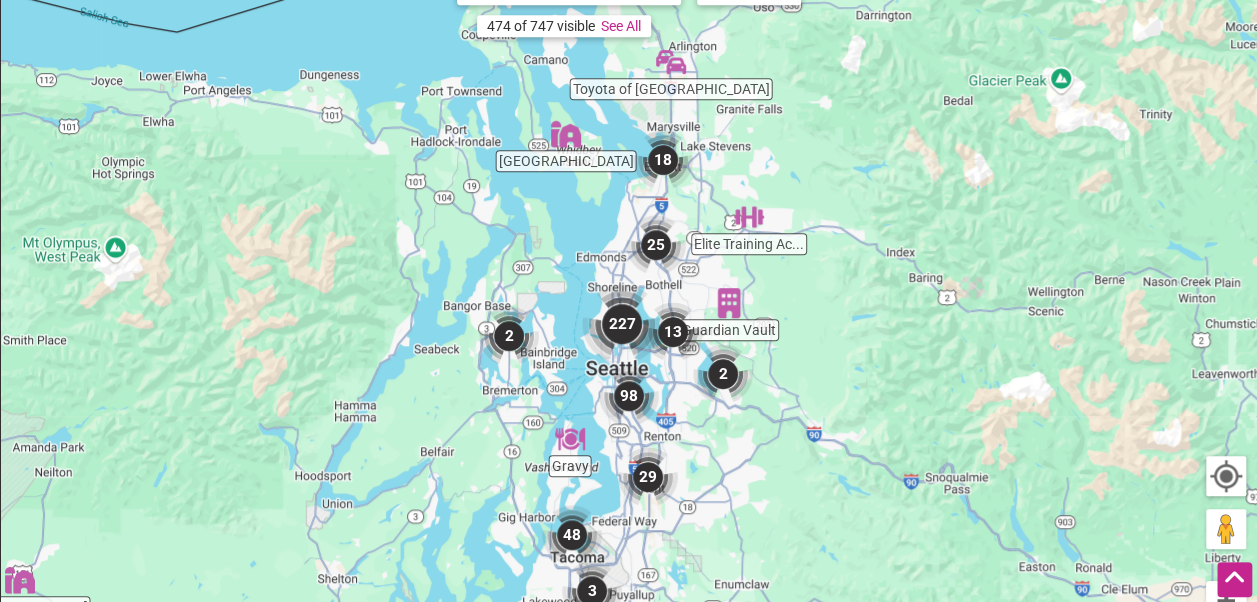 click at bounding box center (629, 396) 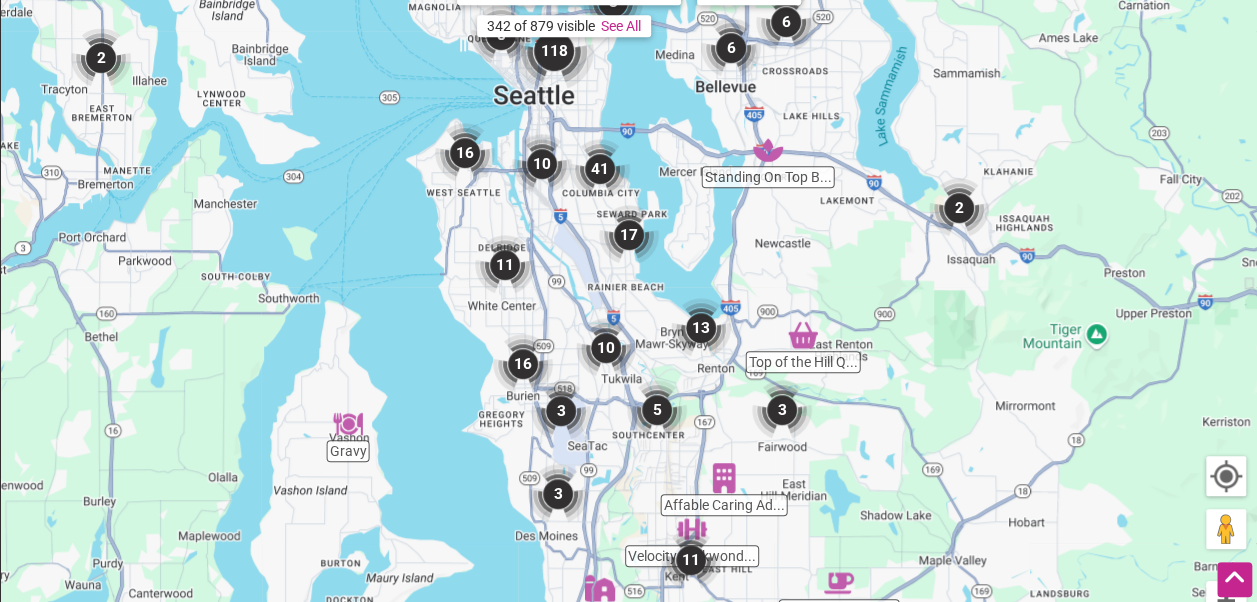 click at bounding box center (465, 153) 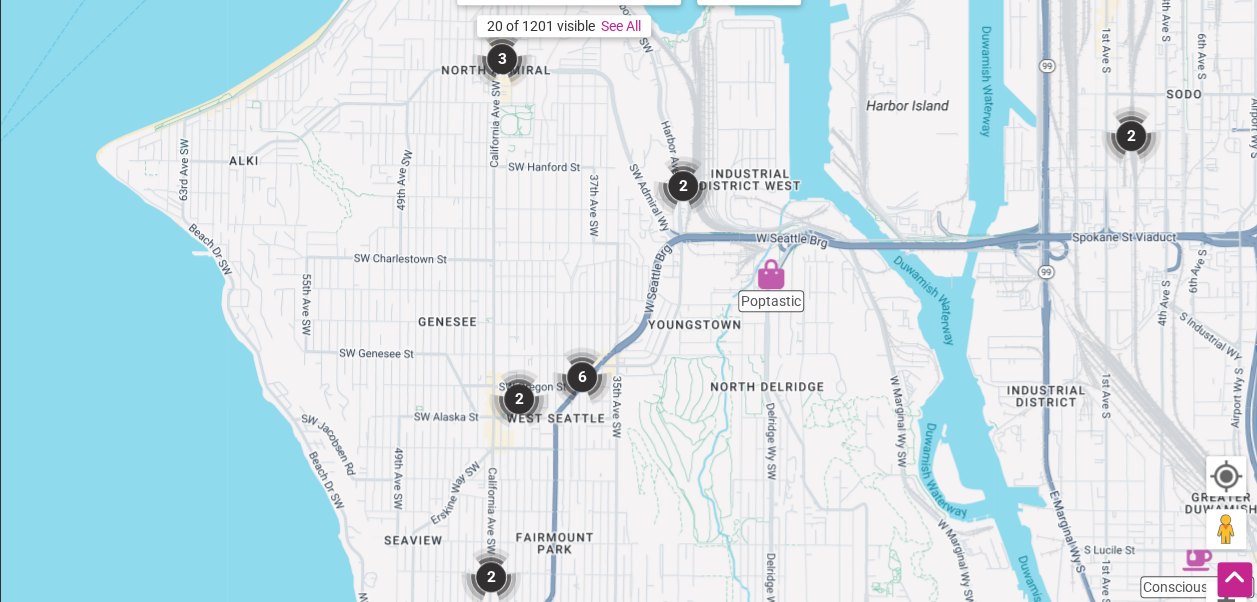 click at bounding box center [683, 186] 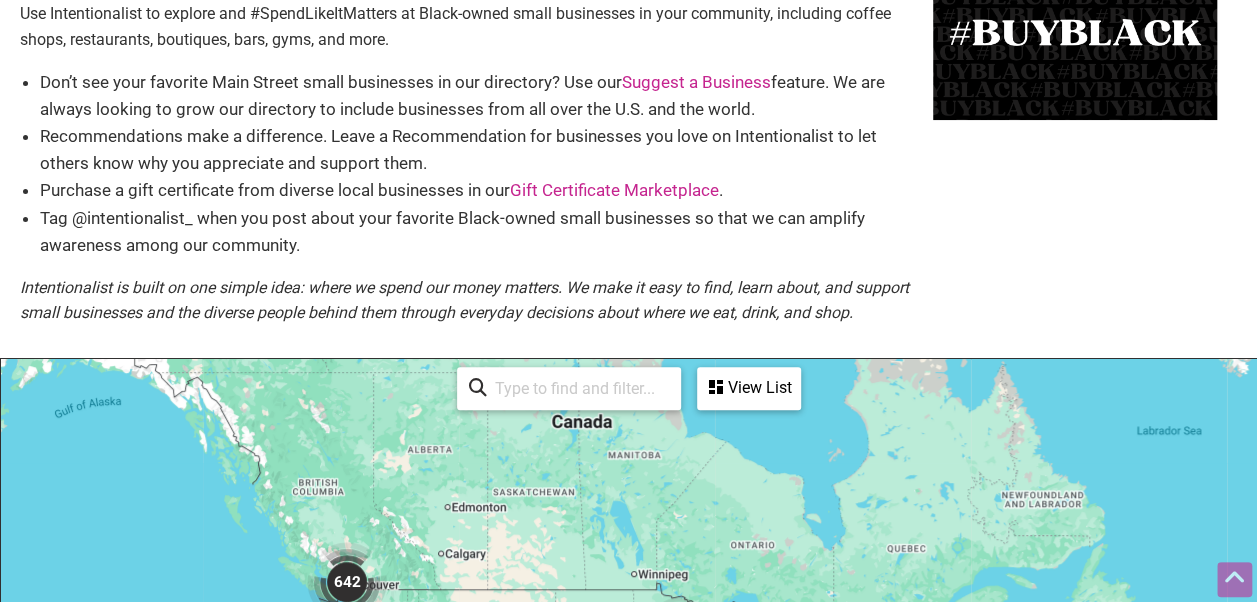scroll, scrollTop: 132, scrollLeft: 0, axis: vertical 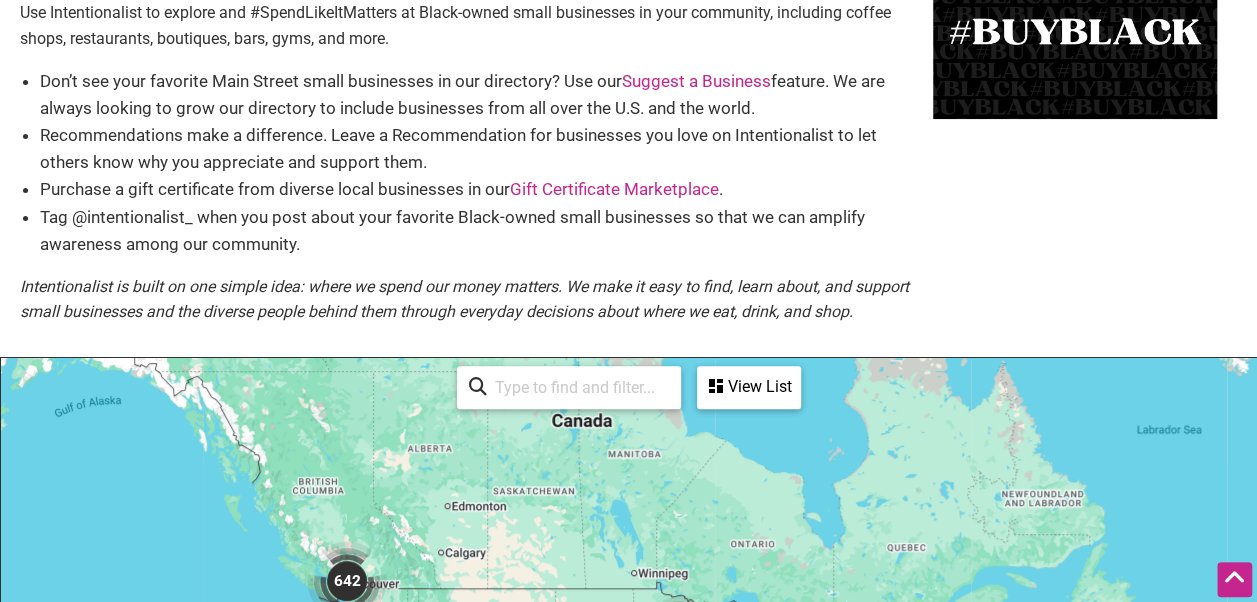 click on "To navigate, press the arrow keys." at bounding box center (628, 747) 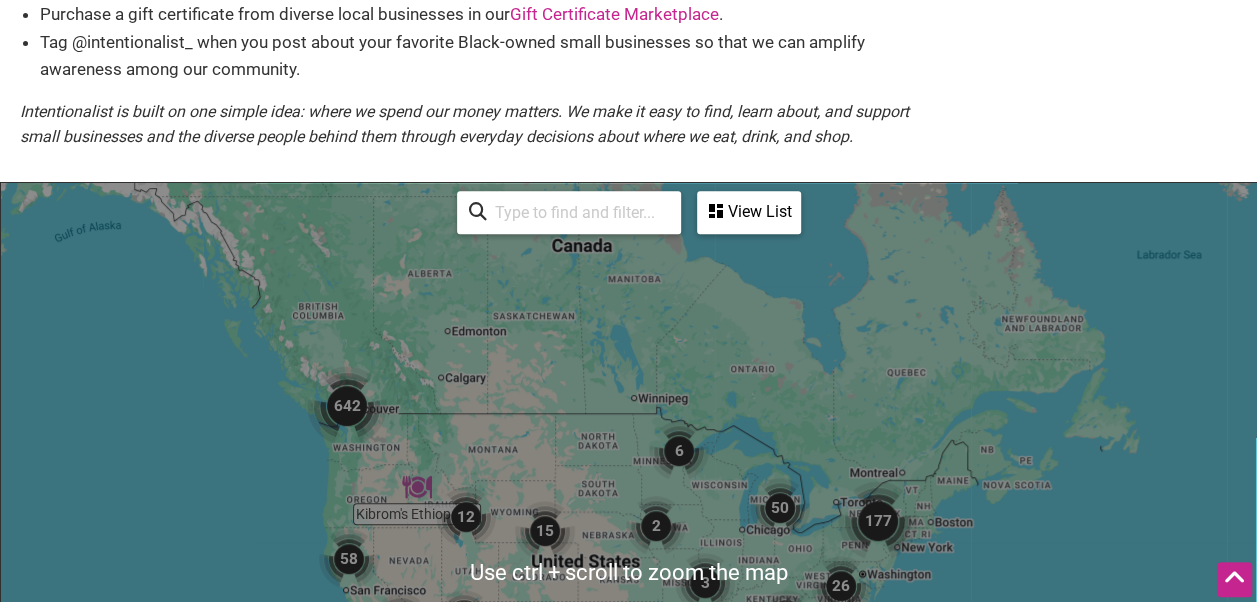 scroll, scrollTop: 308, scrollLeft: 0, axis: vertical 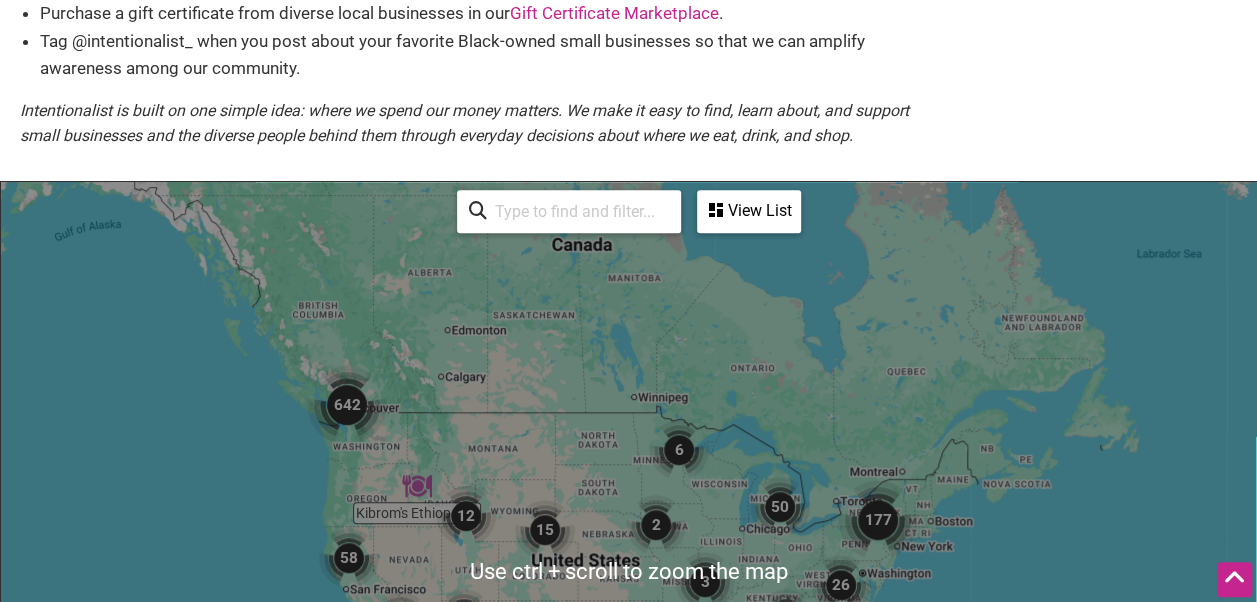 click at bounding box center (347, 405) 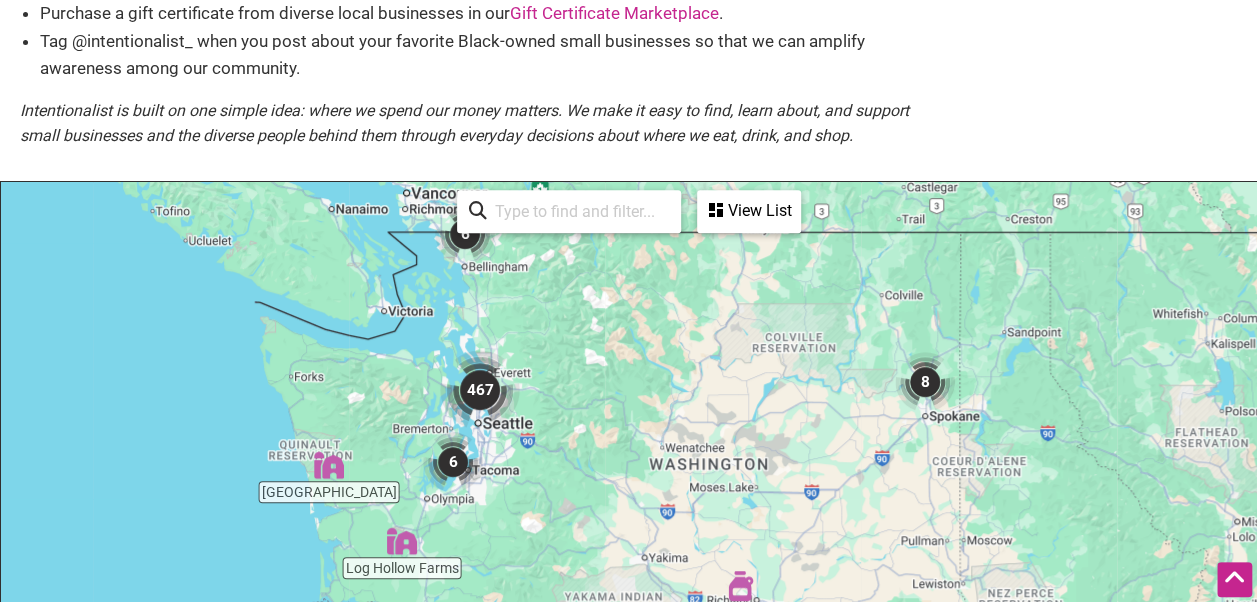 click at bounding box center [480, 390] 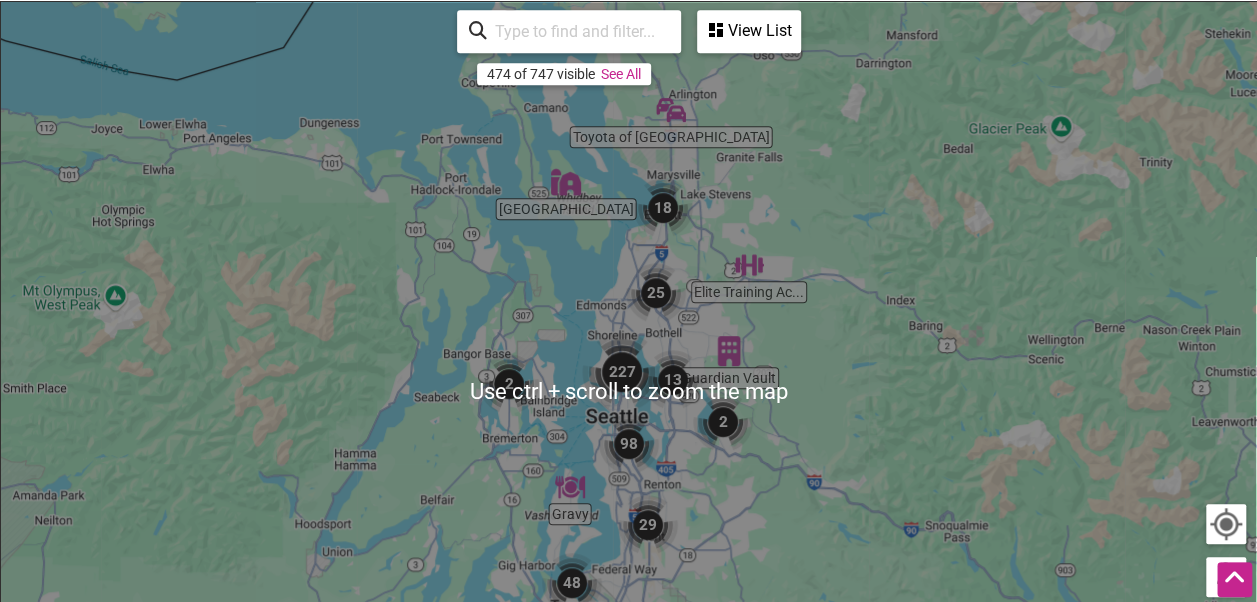 scroll, scrollTop: 497, scrollLeft: 0, axis: vertical 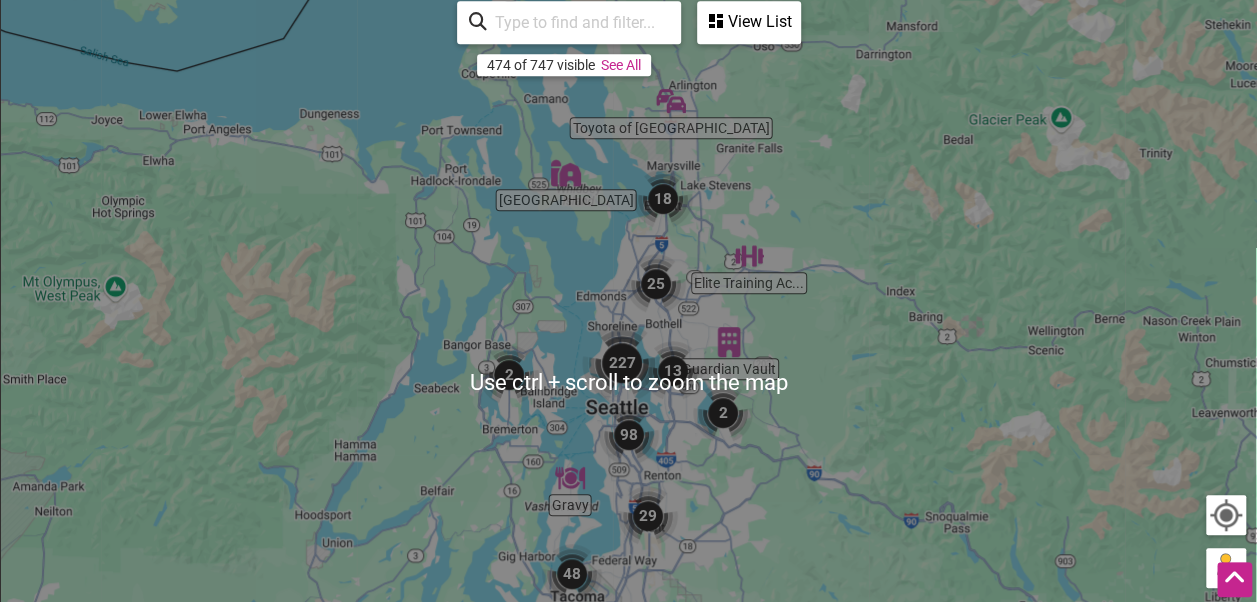 click on "To navigate, press the arrow keys." at bounding box center [628, 382] 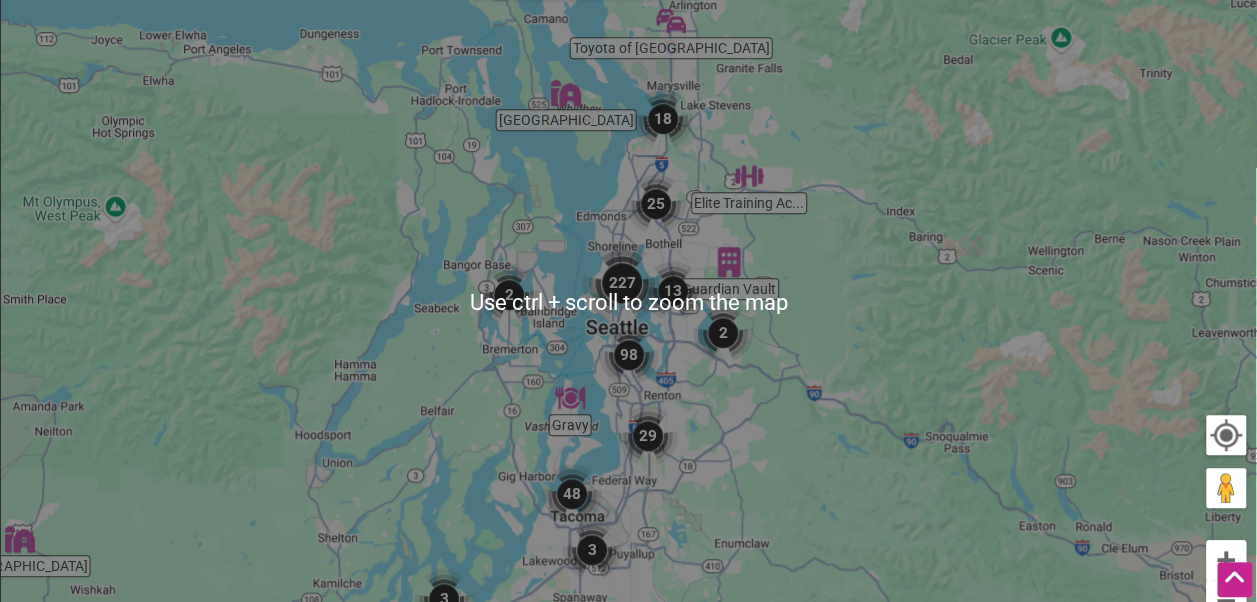 scroll, scrollTop: 593, scrollLeft: 0, axis: vertical 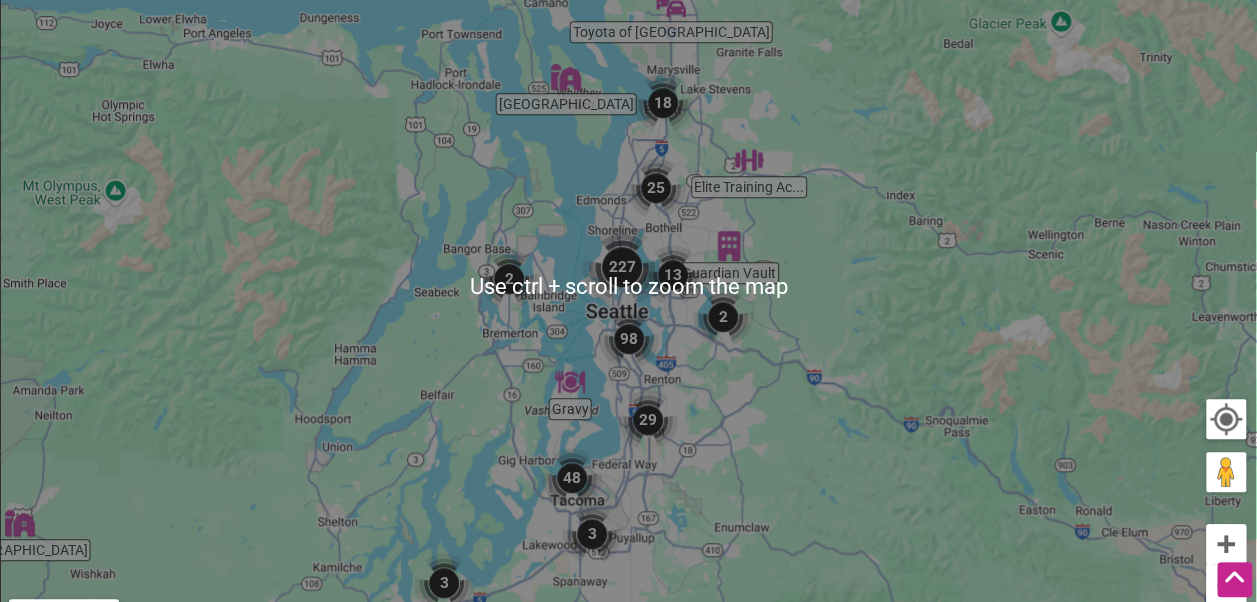 click at bounding box center [629, 339] 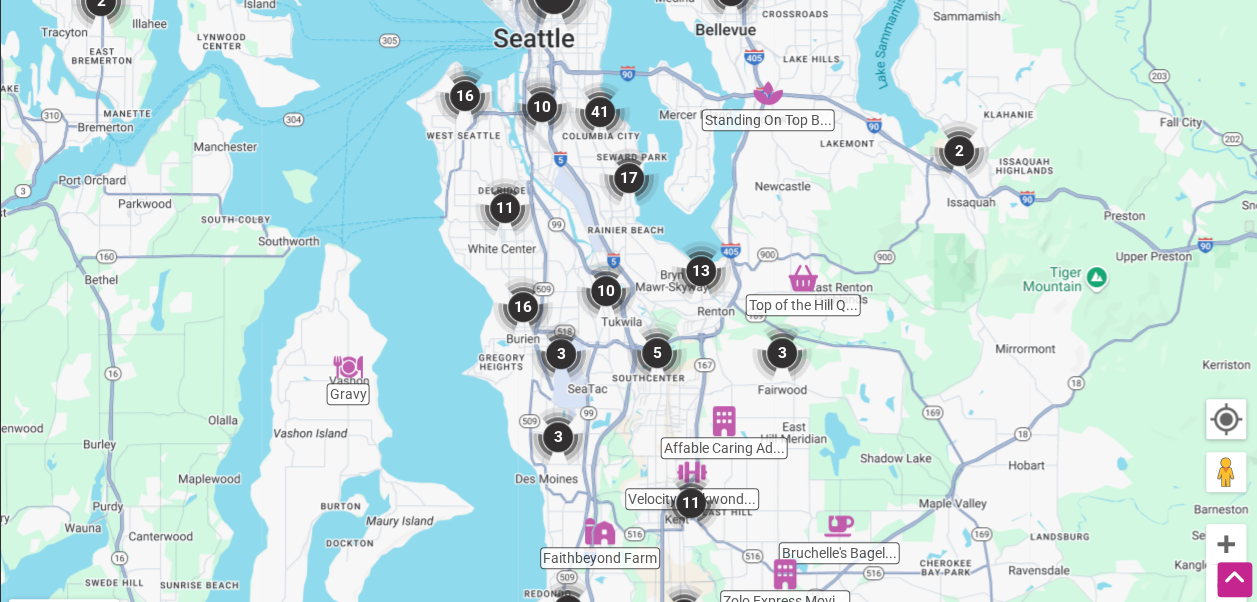 click at bounding box center (600, 112) 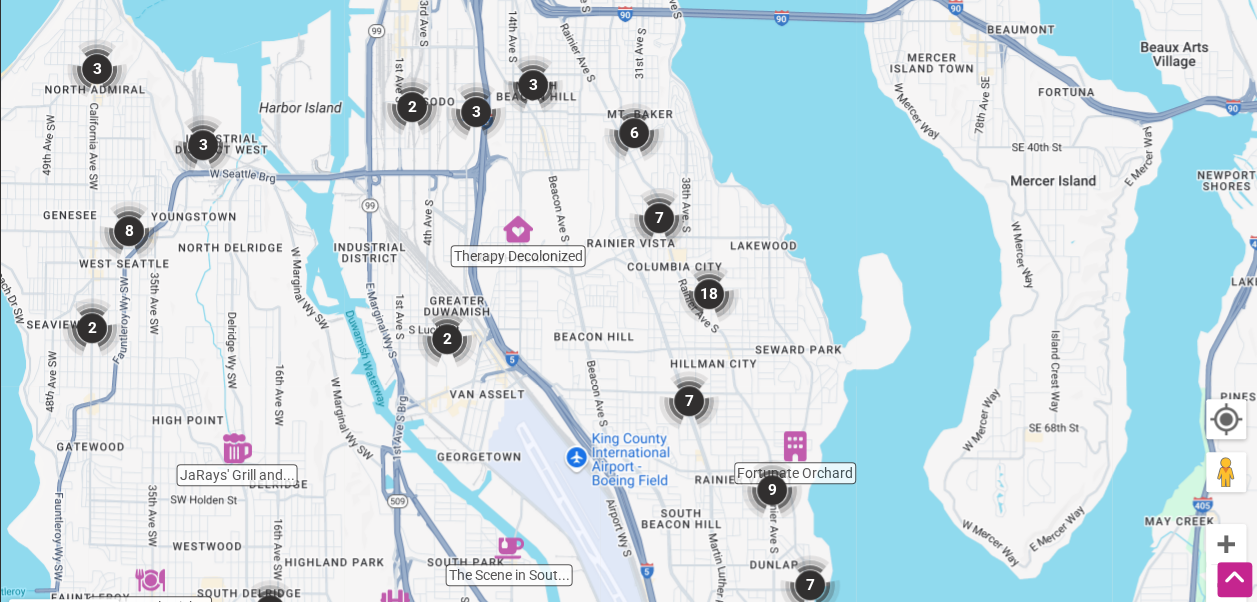 click at bounding box center (634, 133) 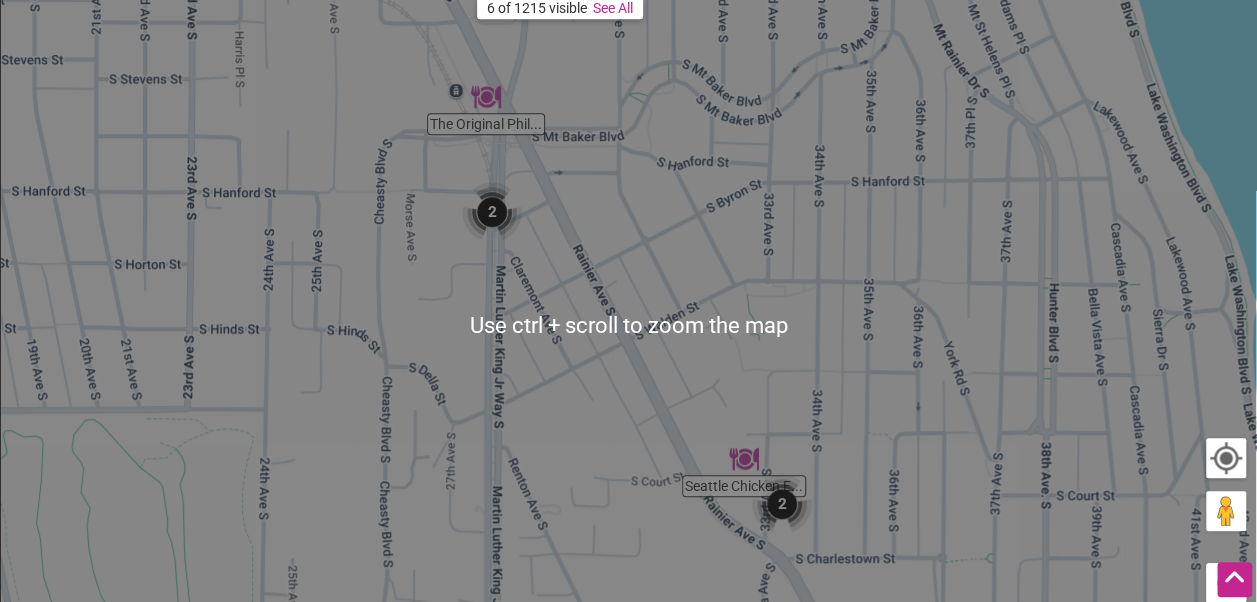 scroll, scrollTop: 553, scrollLeft: 0, axis: vertical 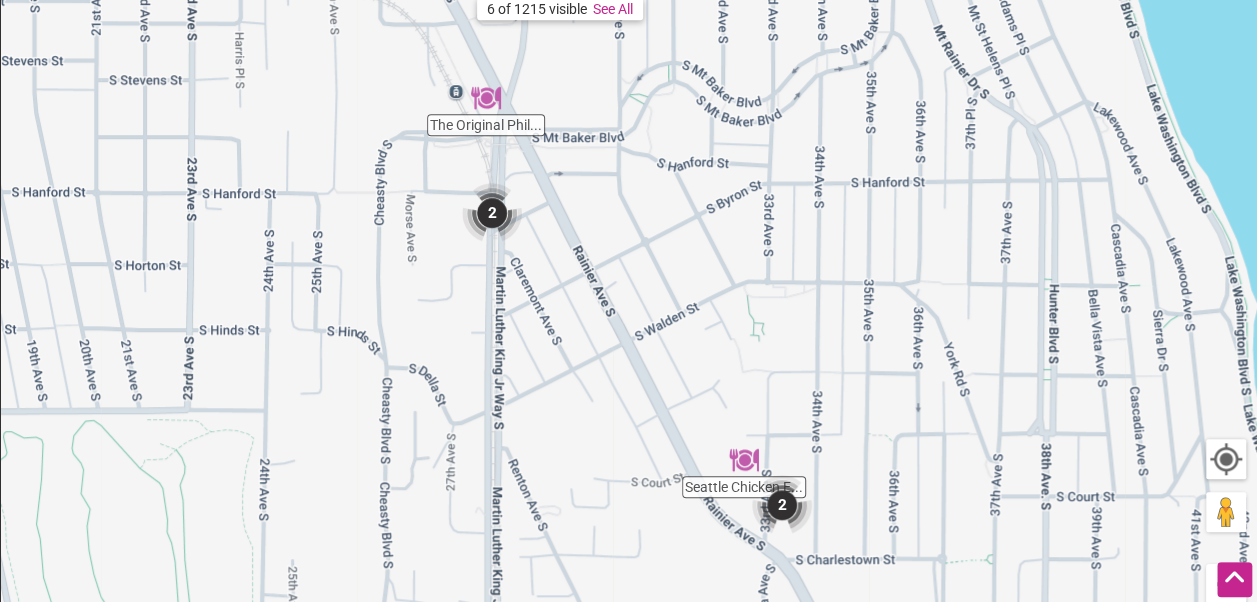 click at bounding box center (492, 213) 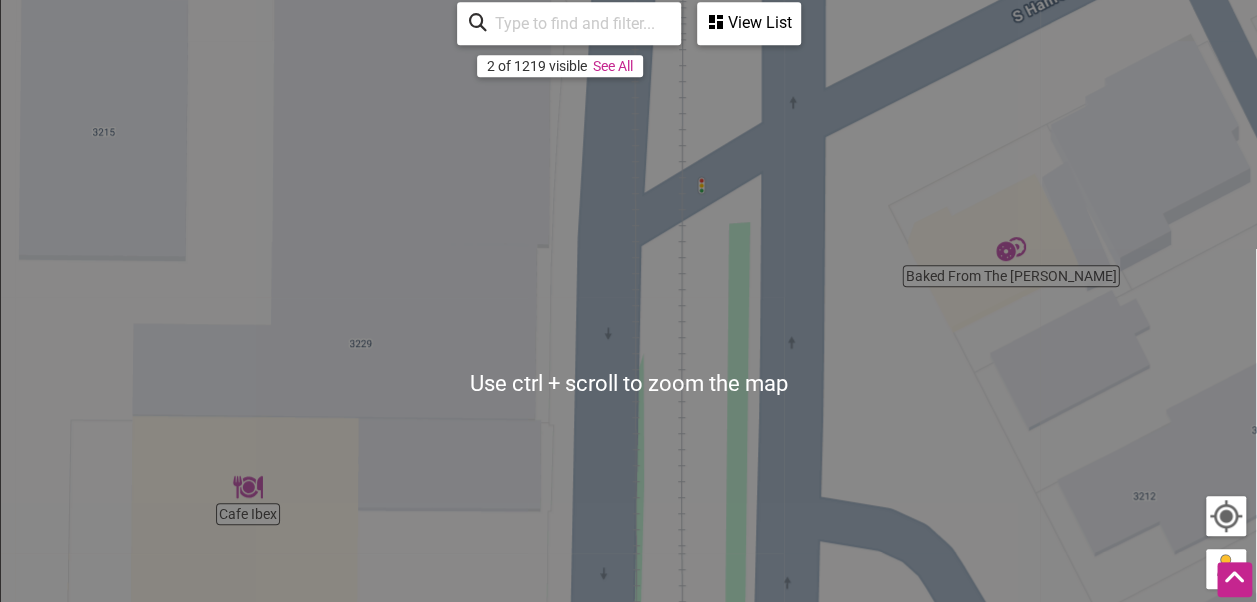 scroll, scrollTop: 493, scrollLeft: 0, axis: vertical 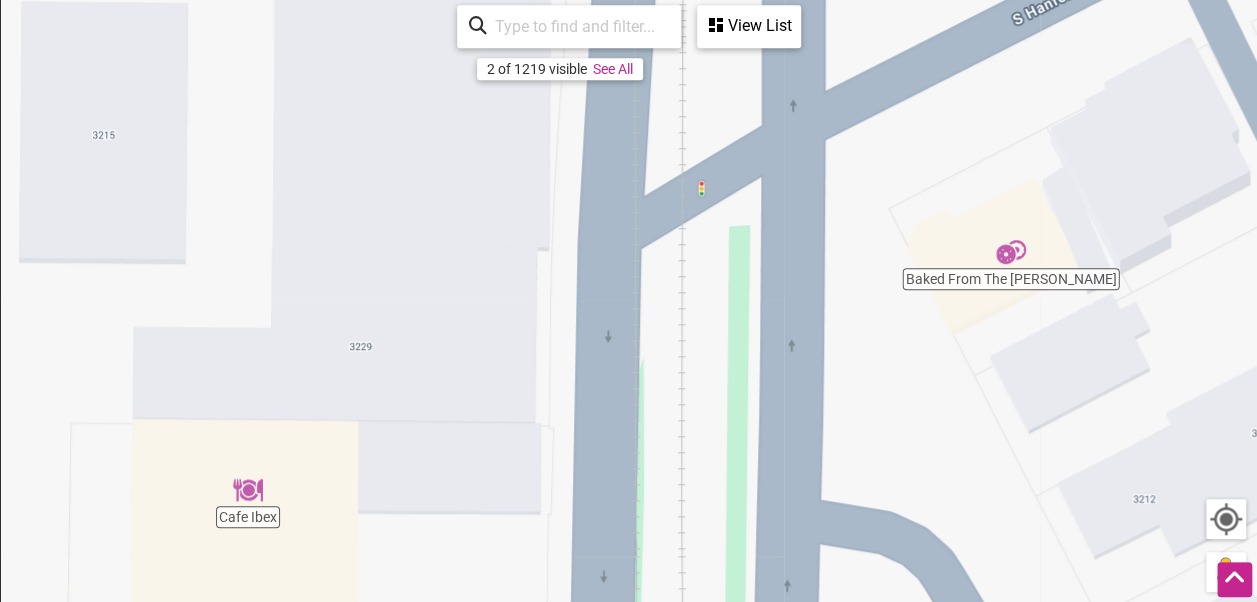 click on "View List" at bounding box center [749, 26] 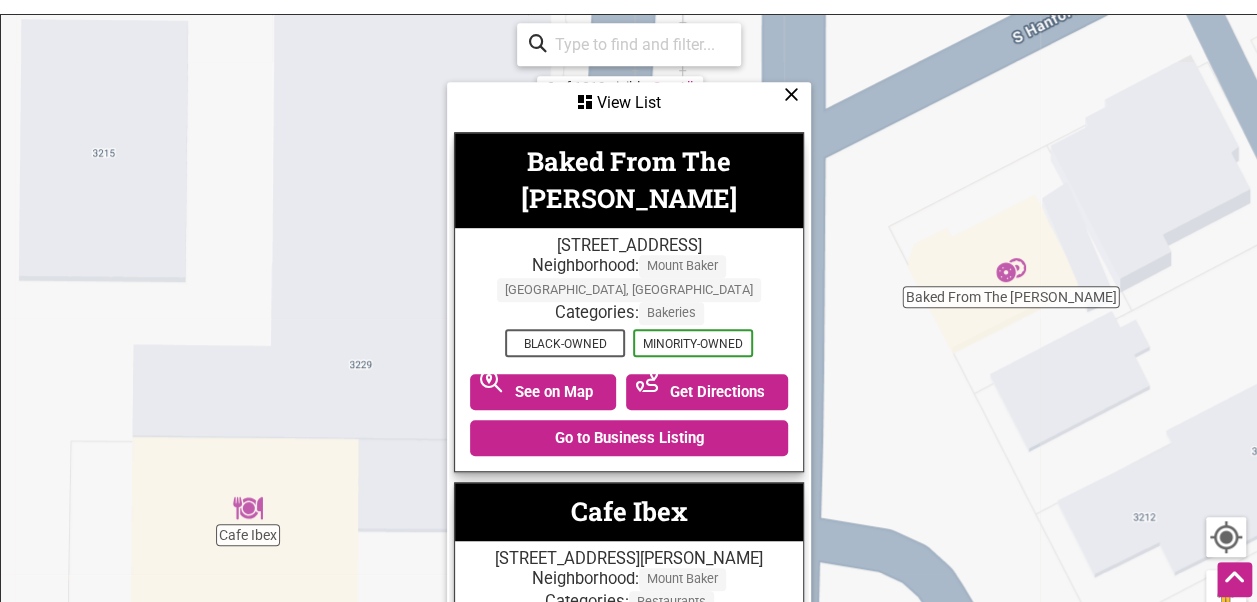 scroll, scrollTop: 473, scrollLeft: 0, axis: vertical 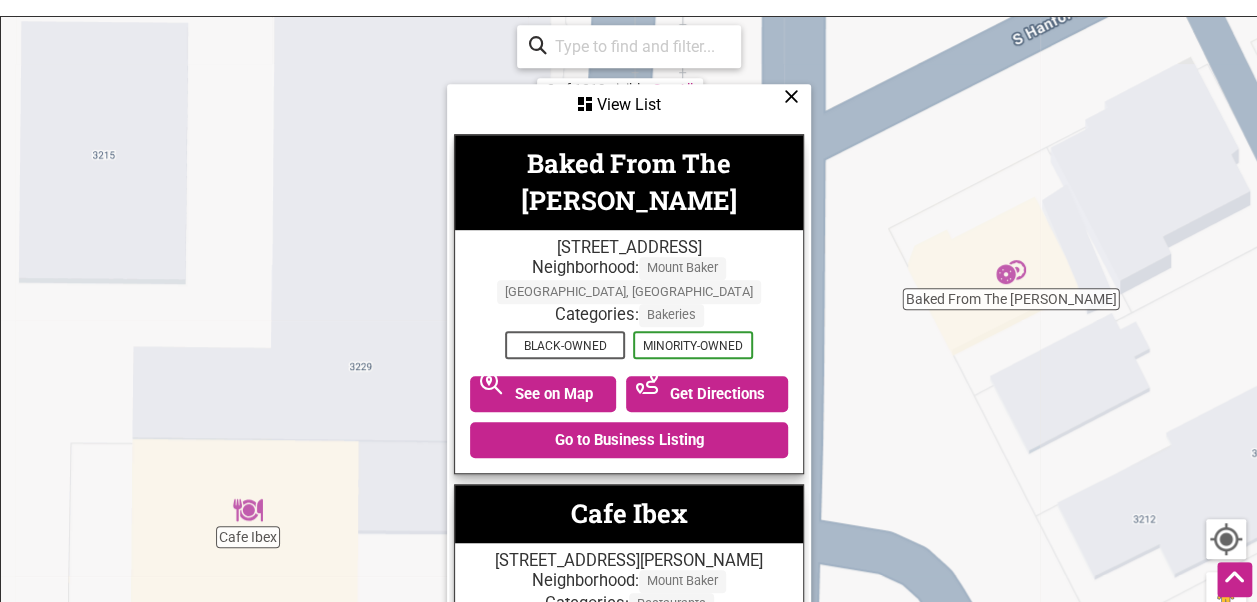 click at bounding box center (791, 96) 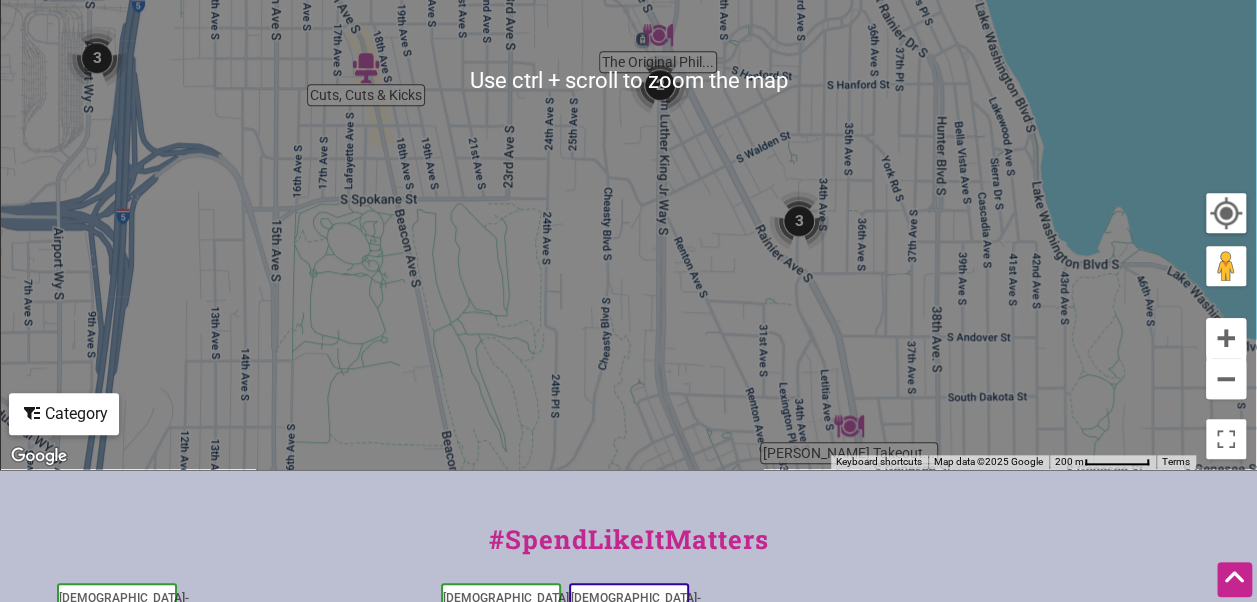 scroll, scrollTop: 800, scrollLeft: 0, axis: vertical 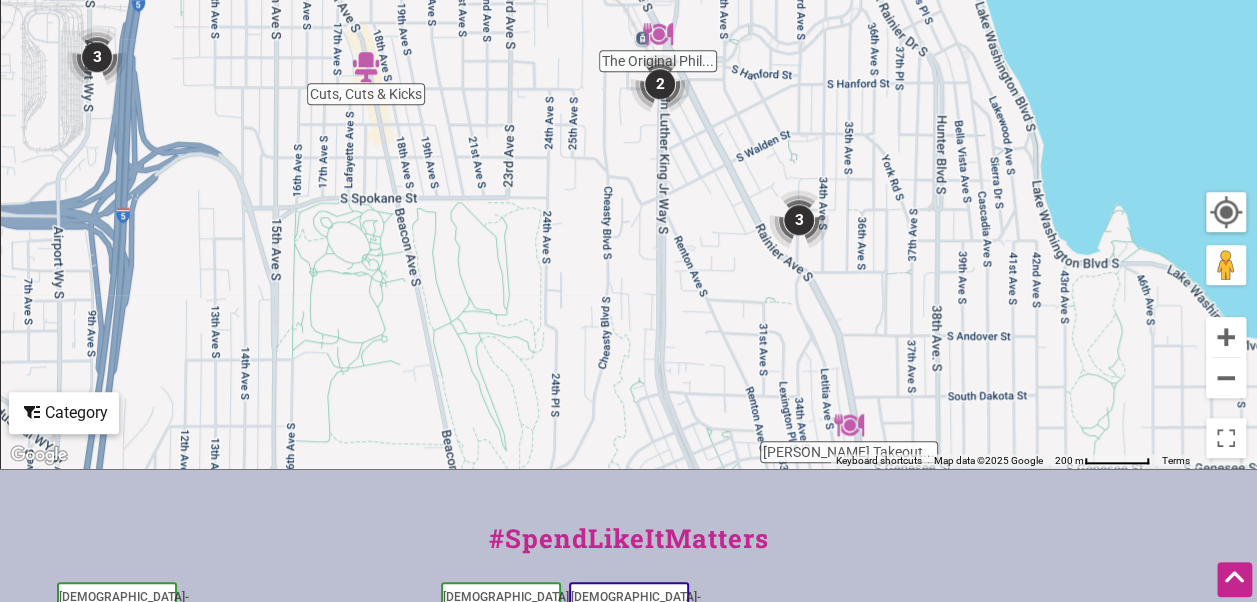 drag, startPoint x: 851, startPoint y: 450, endPoint x: 864, endPoint y: 436, distance: 19.104973 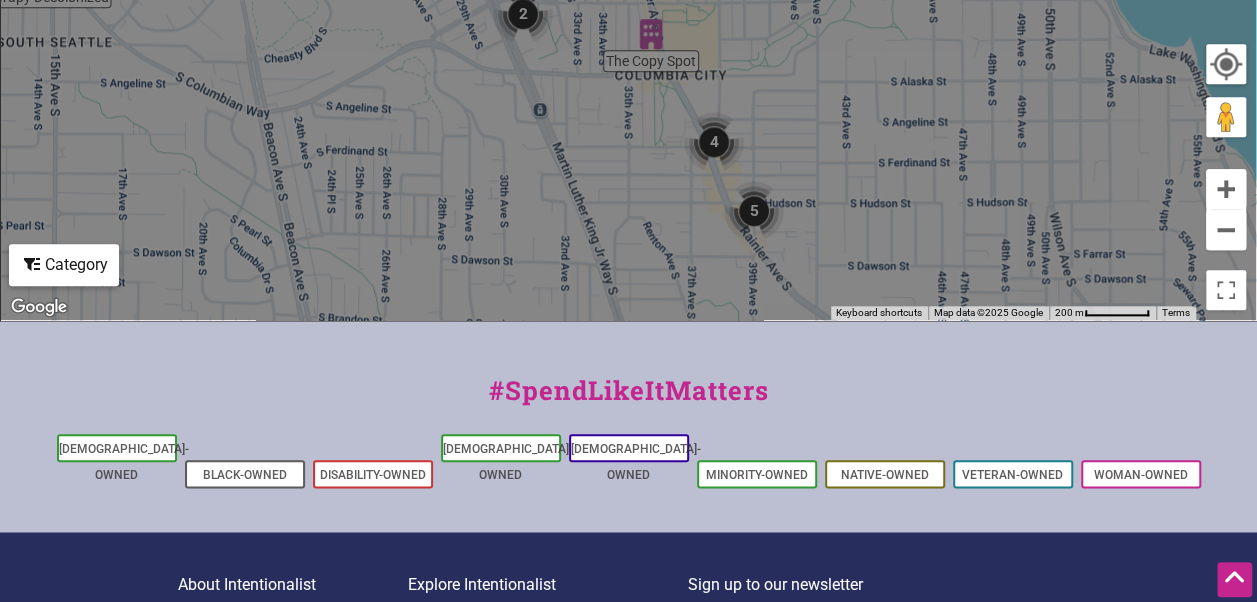 scroll, scrollTop: 950, scrollLeft: 0, axis: vertical 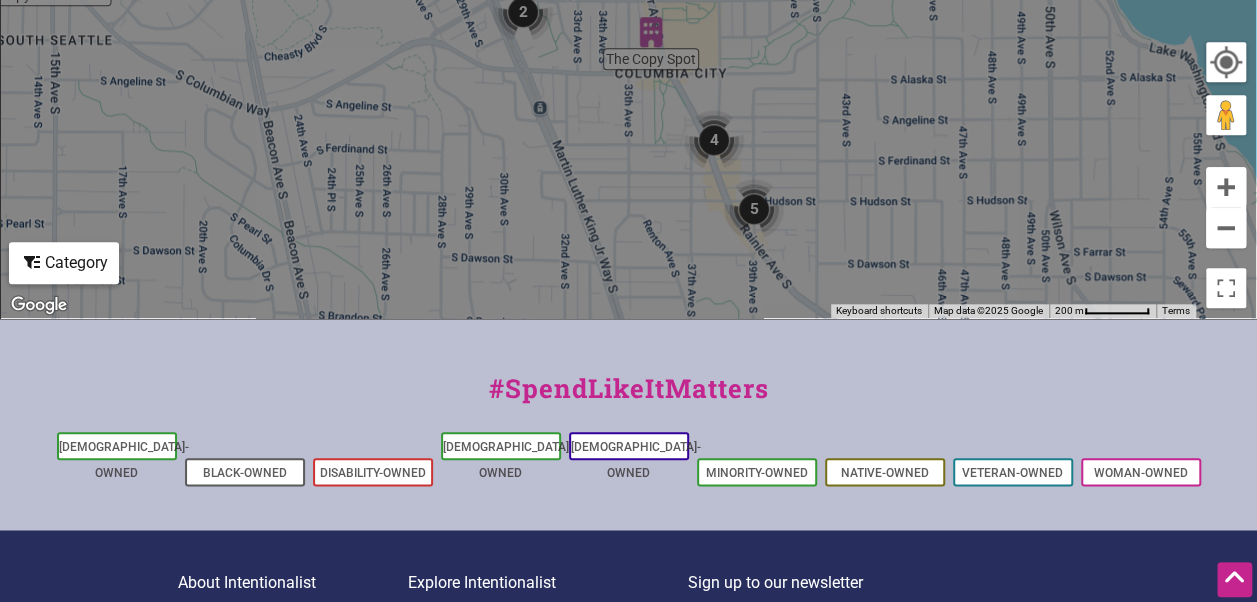 click at bounding box center (754, 209) 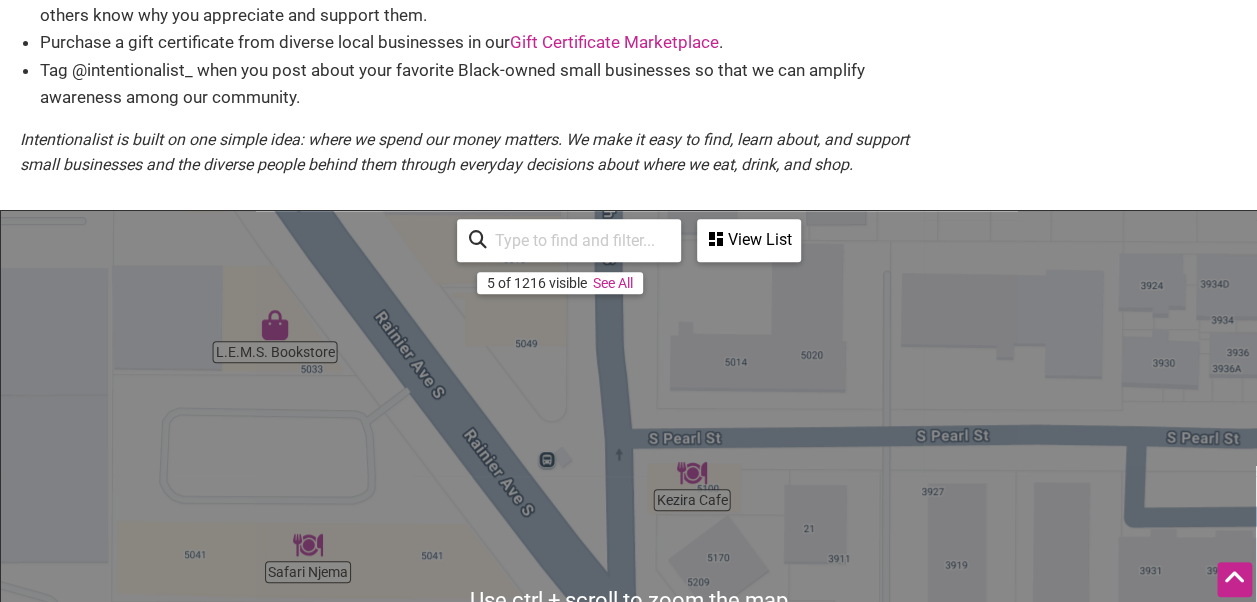 scroll, scrollTop: 277, scrollLeft: 0, axis: vertical 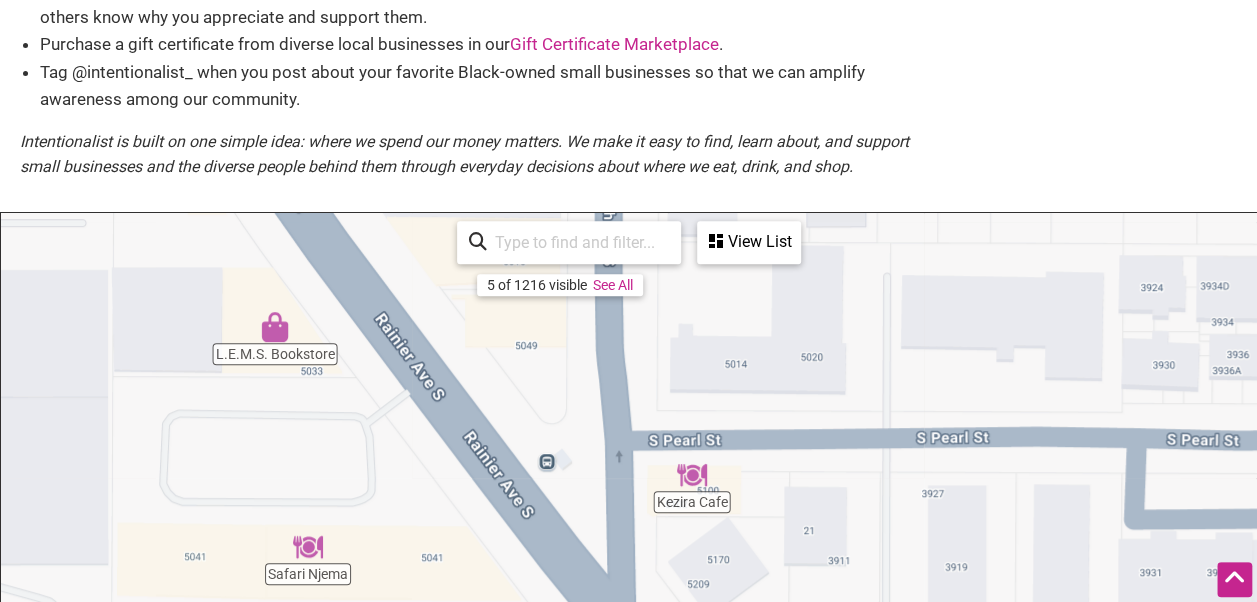 click on "View List" at bounding box center [749, 242] 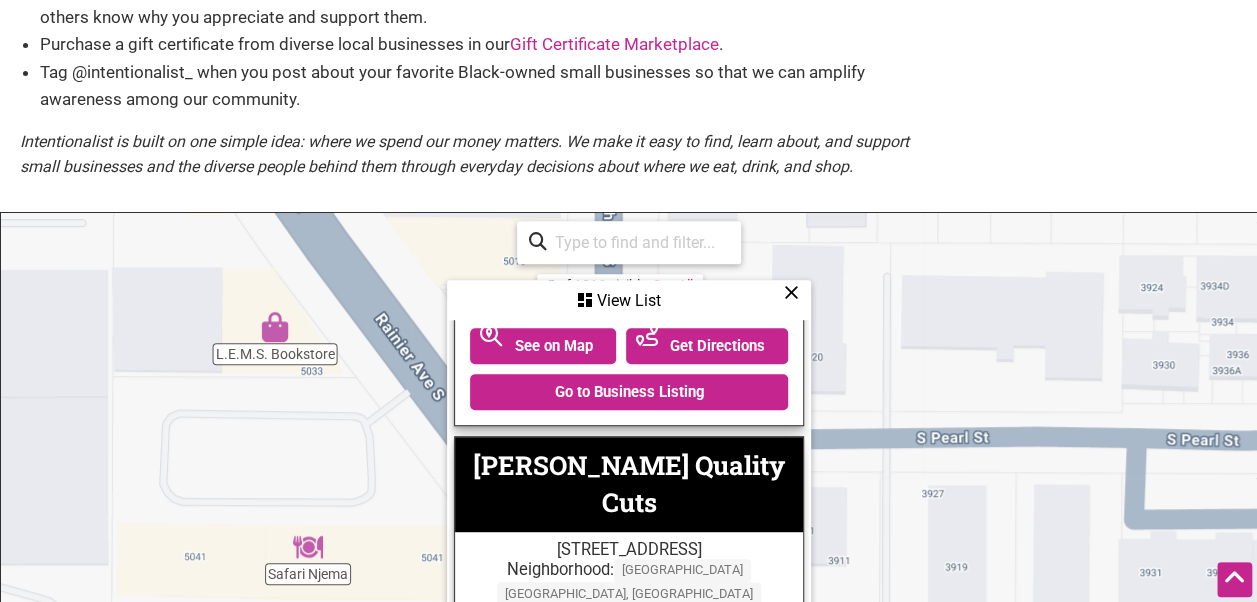 scroll, scrollTop: 922, scrollLeft: 0, axis: vertical 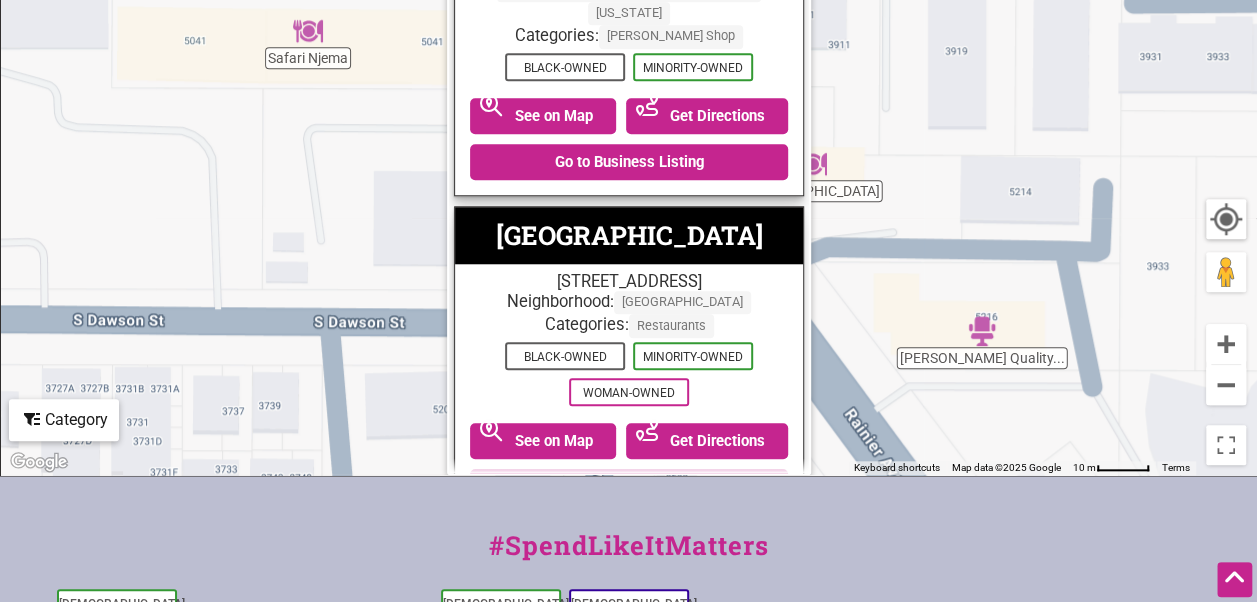 click on "To navigate, press the arrow keys." at bounding box center [628, 86] 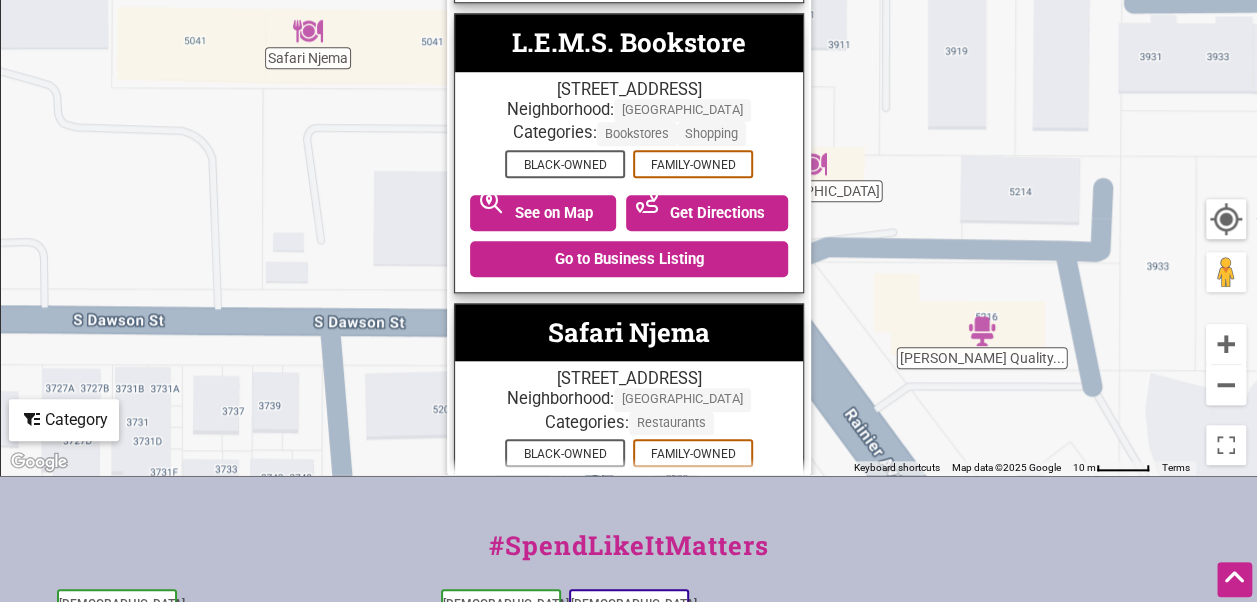 scroll, scrollTop: 0, scrollLeft: 0, axis: both 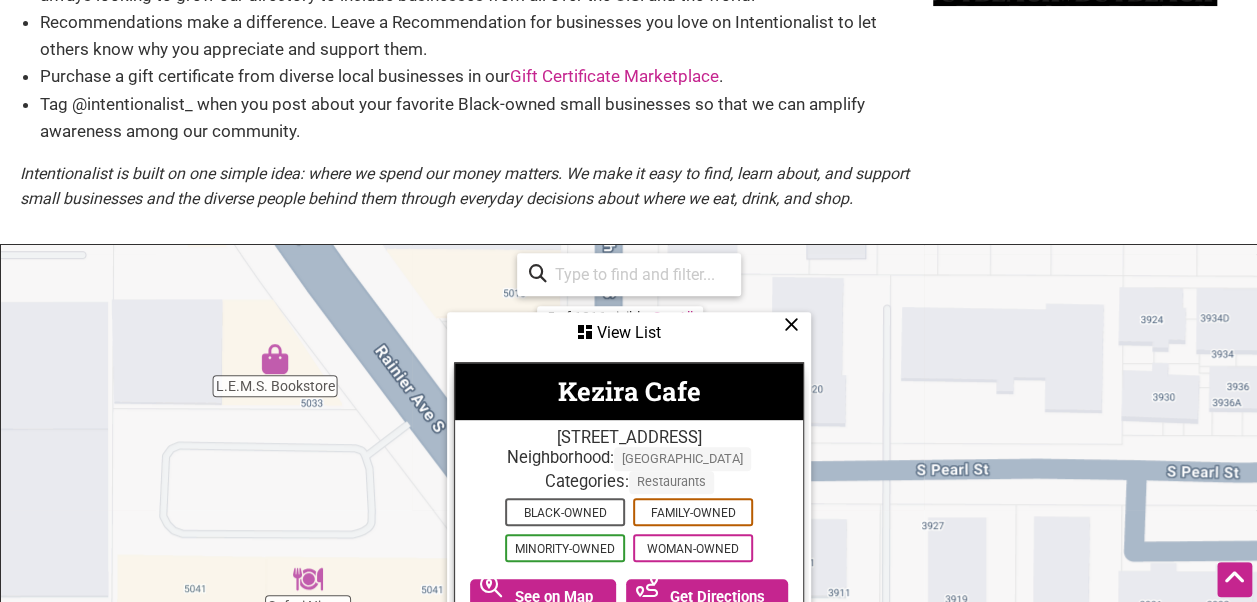 click at bounding box center [791, 324] 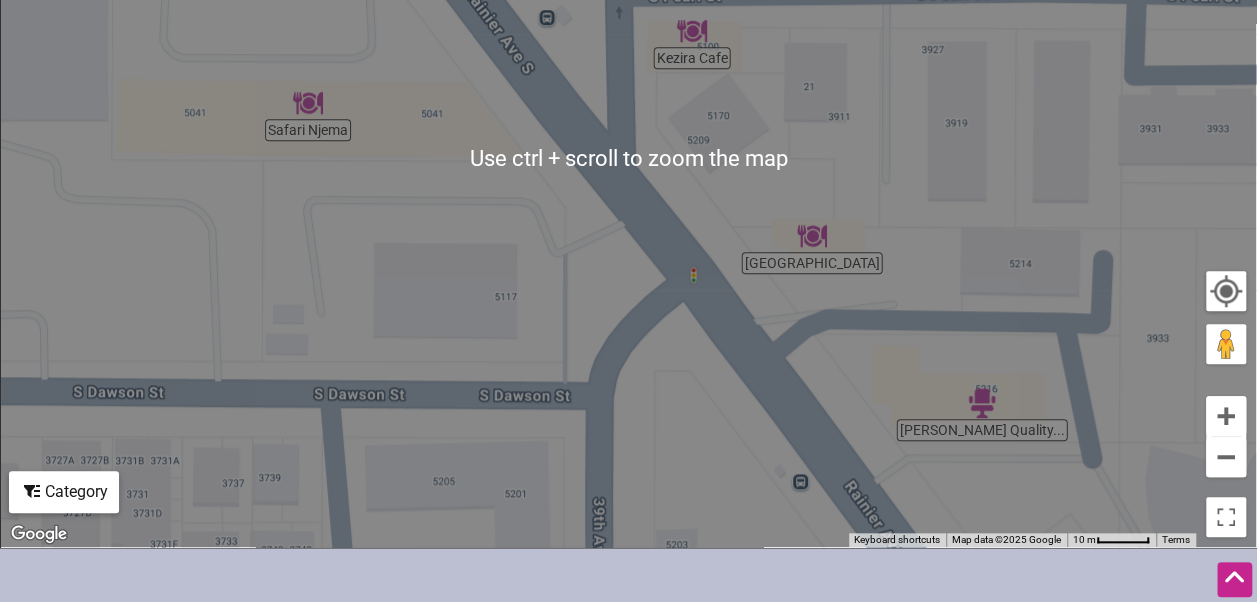 scroll, scrollTop: 719, scrollLeft: 0, axis: vertical 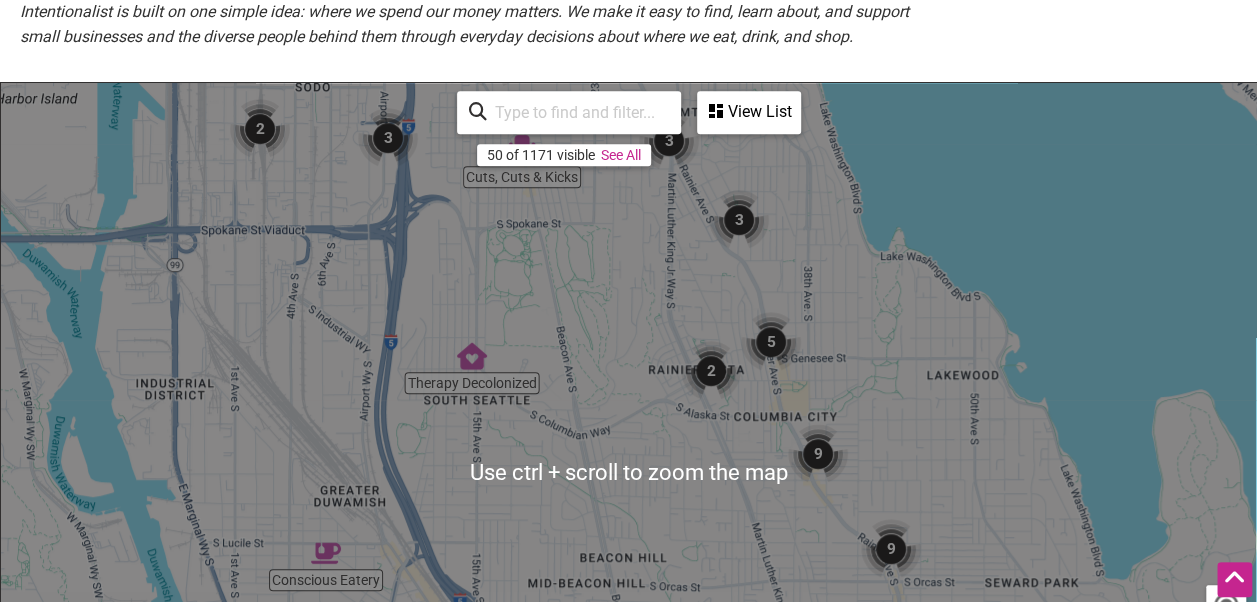 click at bounding box center [388, 138] 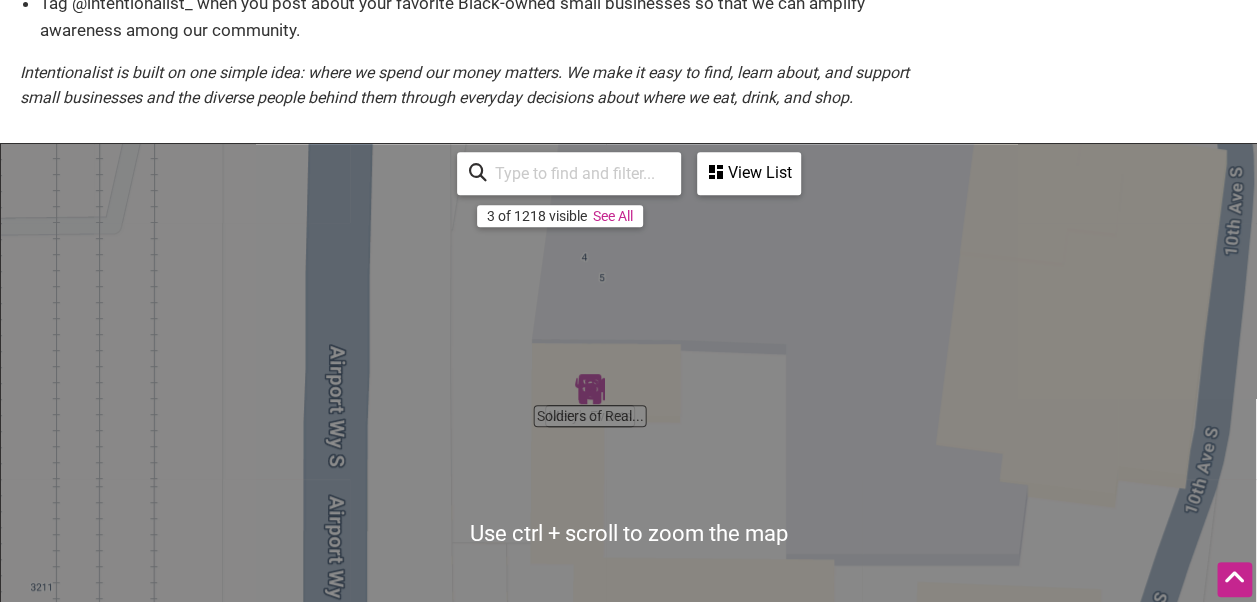 scroll, scrollTop: 345, scrollLeft: 0, axis: vertical 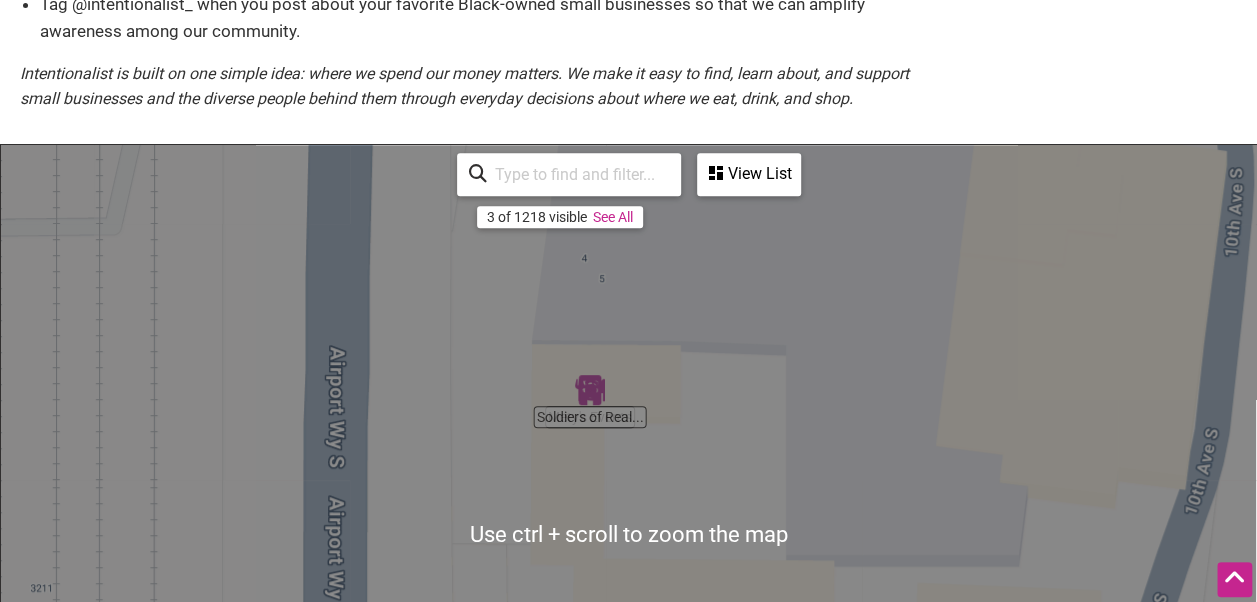 click on "View List" at bounding box center (749, 174) 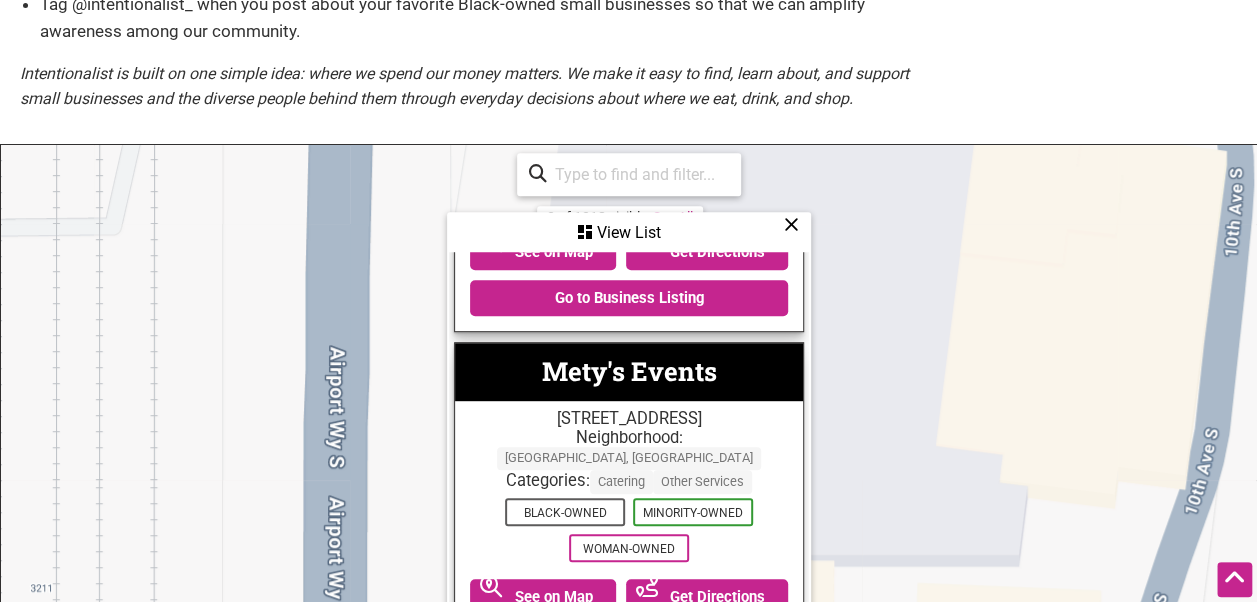 scroll, scrollTop: 270, scrollLeft: 0, axis: vertical 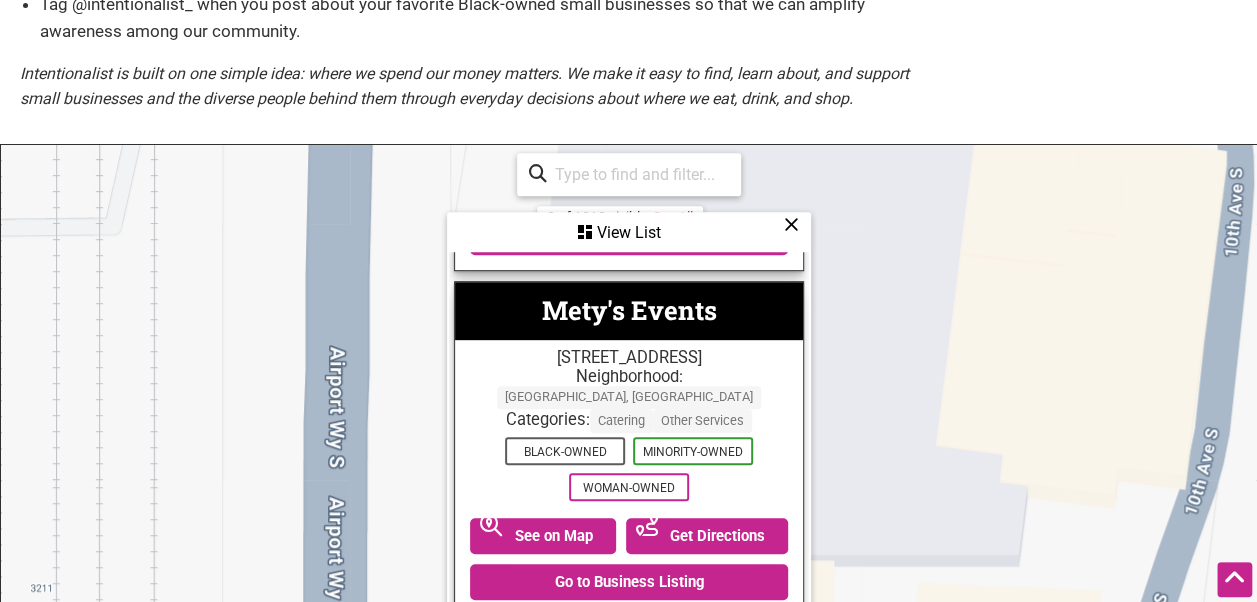 click at bounding box center [791, 224] 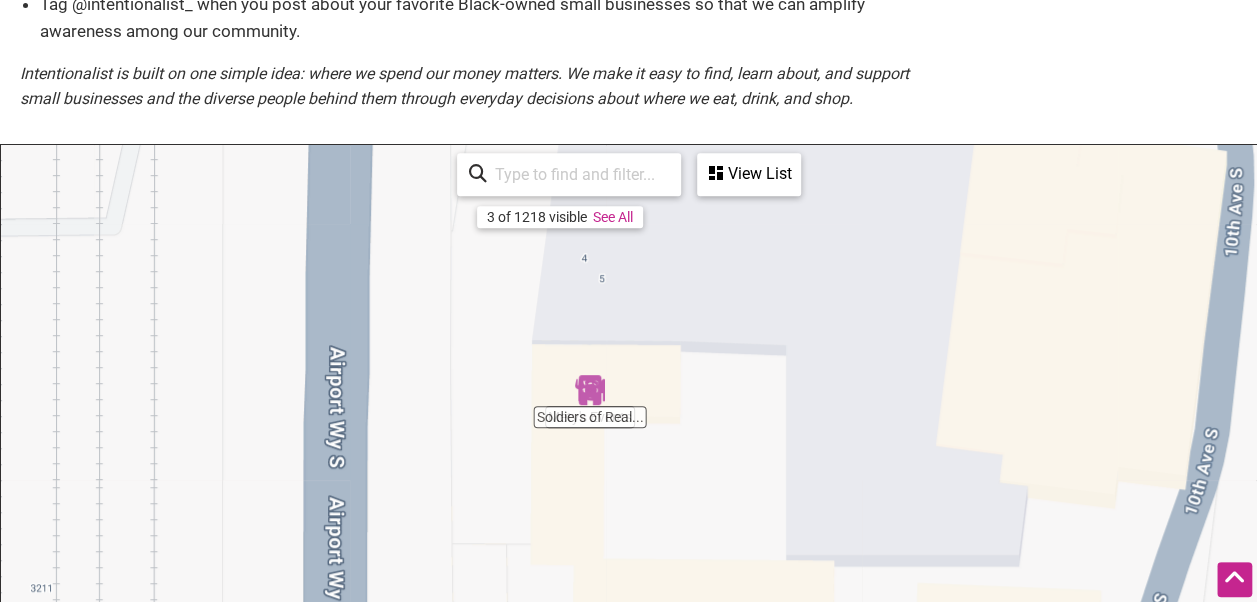 click on "See All" at bounding box center [613, 217] 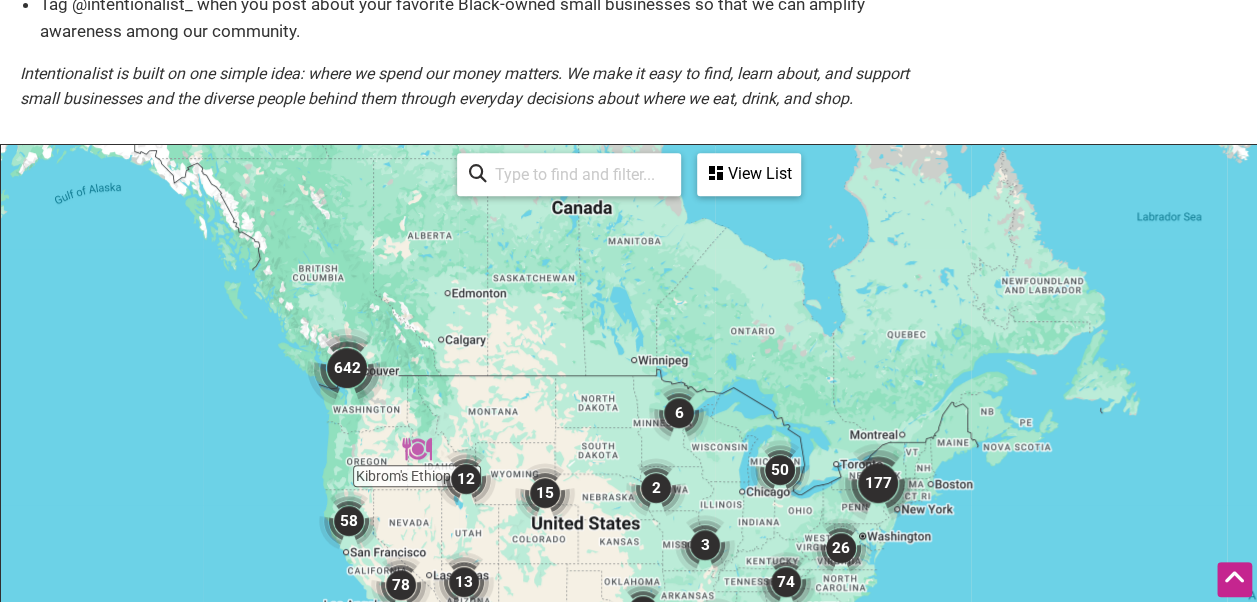 click at bounding box center [347, 368] 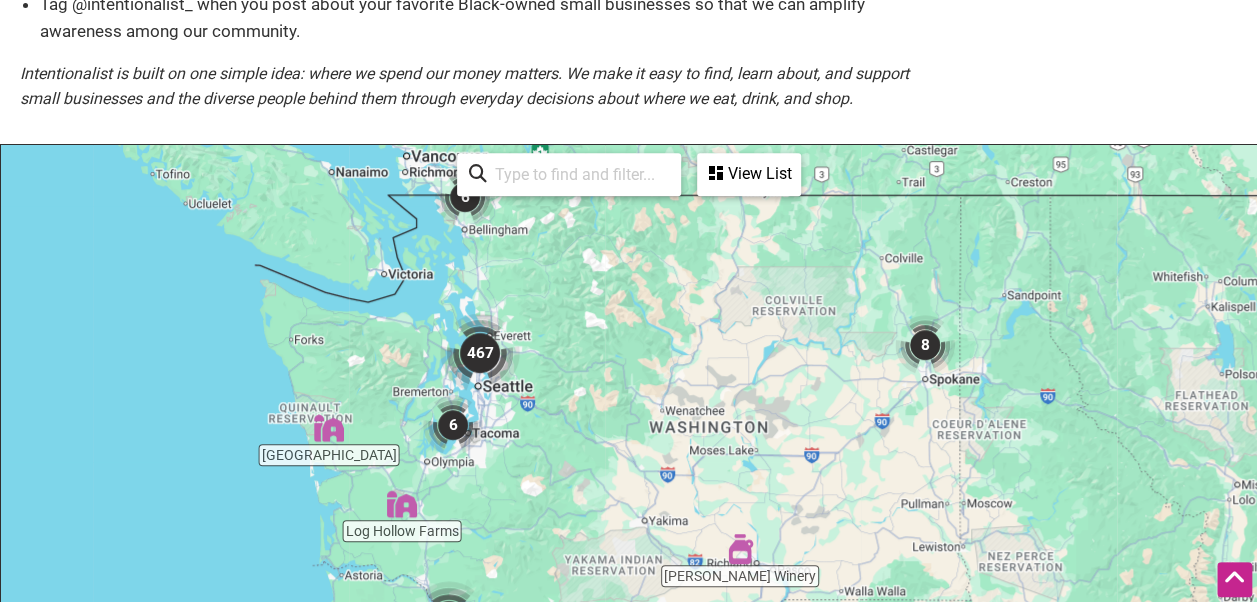 click at bounding box center [480, 353] 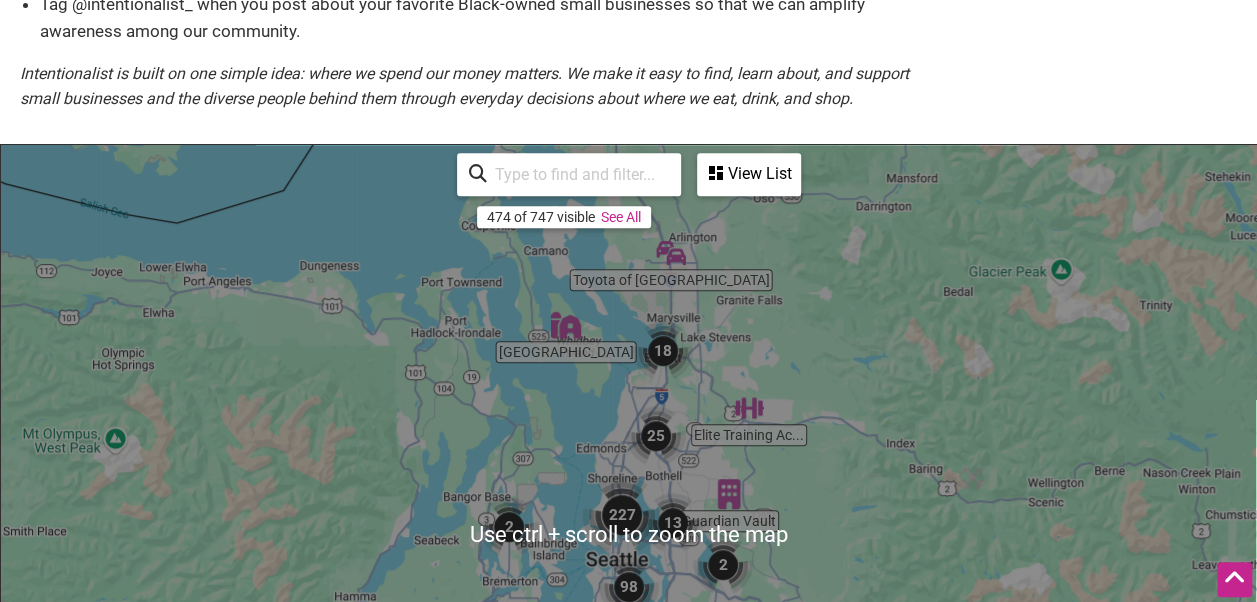 scroll, scrollTop: 552, scrollLeft: 0, axis: vertical 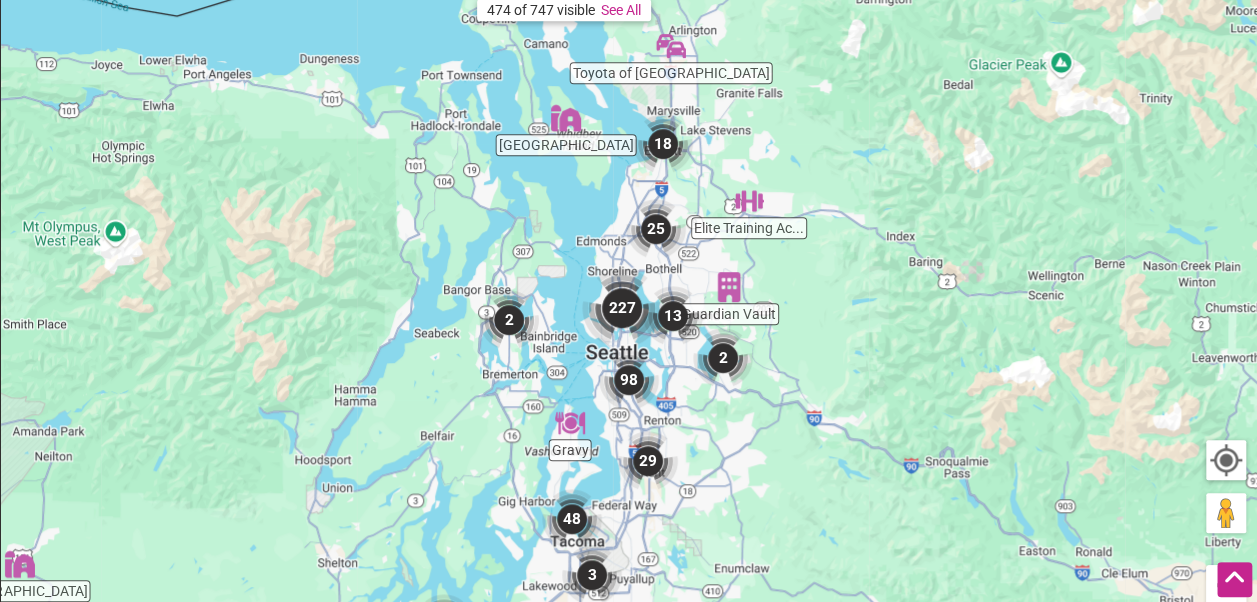 click at bounding box center (648, 461) 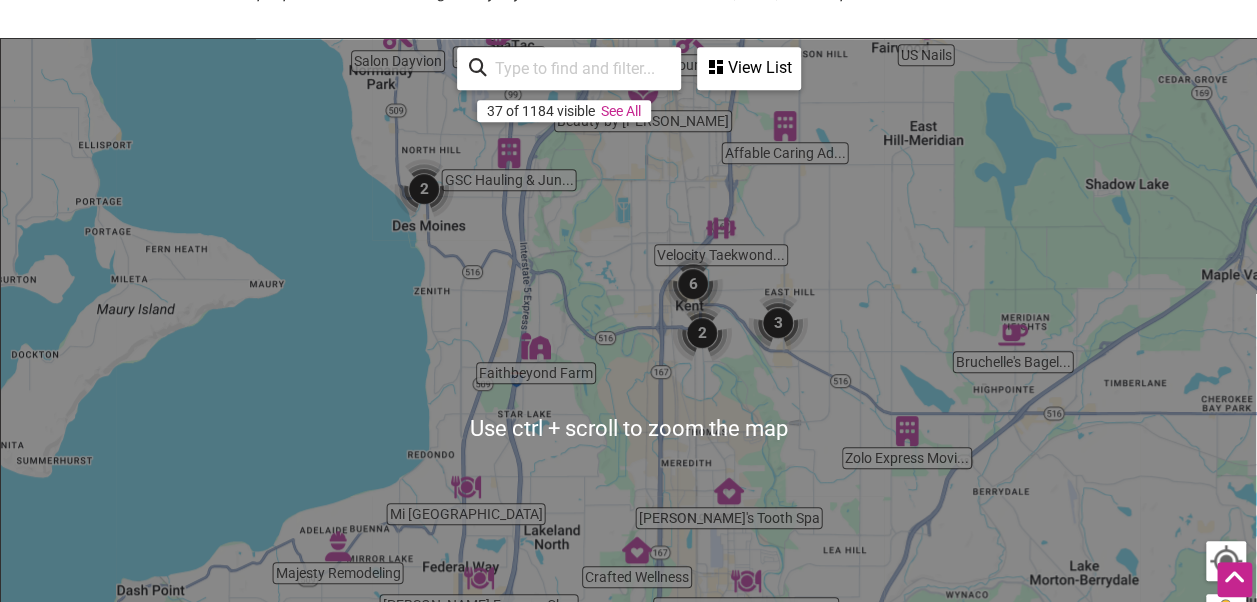 scroll, scrollTop: 450, scrollLeft: 0, axis: vertical 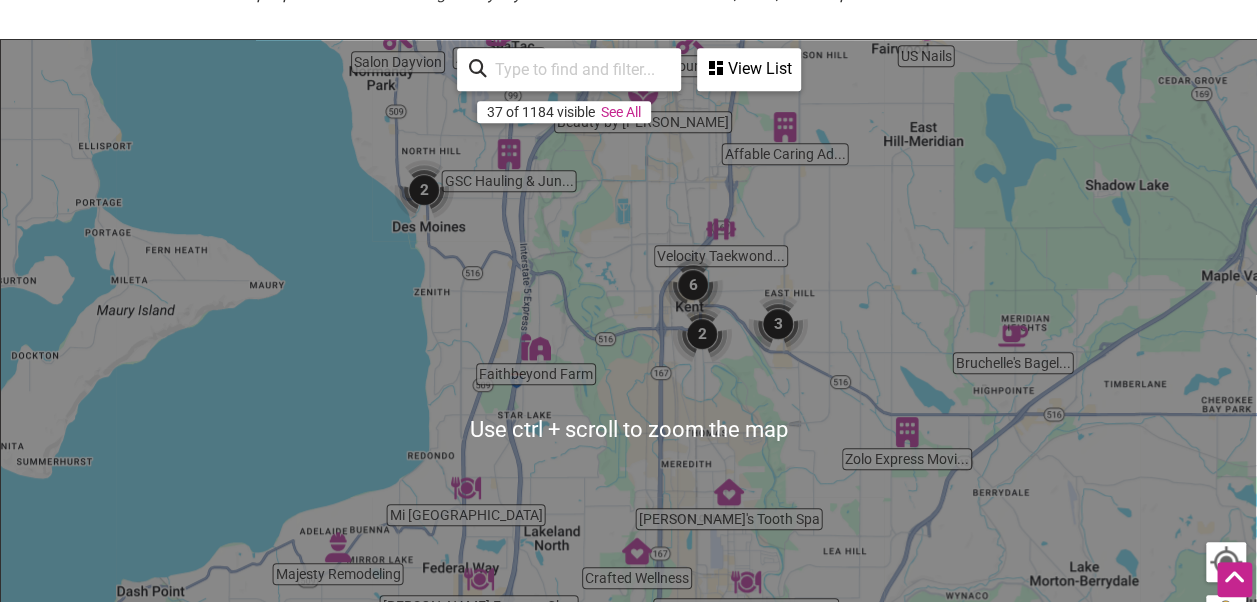 click on "See All" at bounding box center [621, 112] 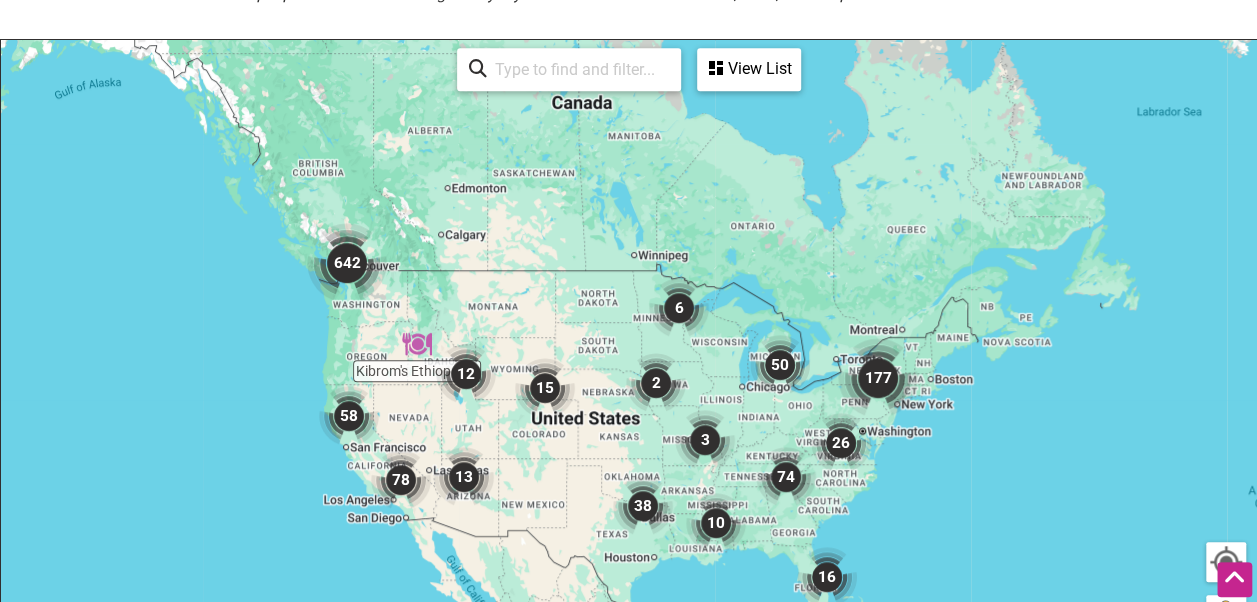 click at bounding box center (347, 263) 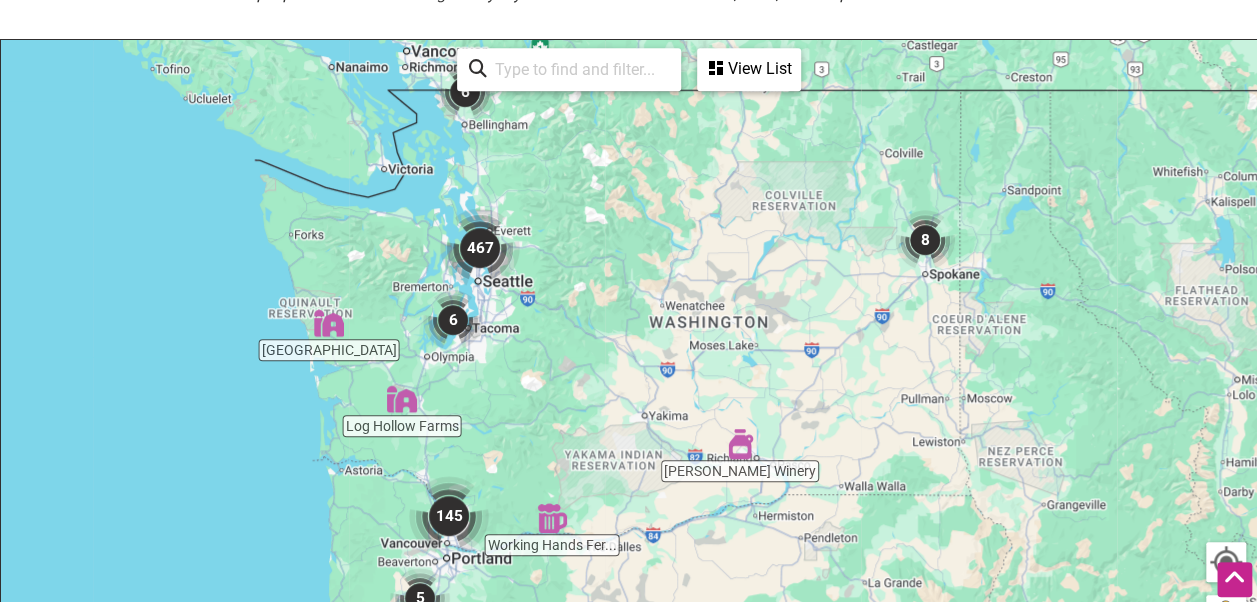 click at bounding box center [480, 248] 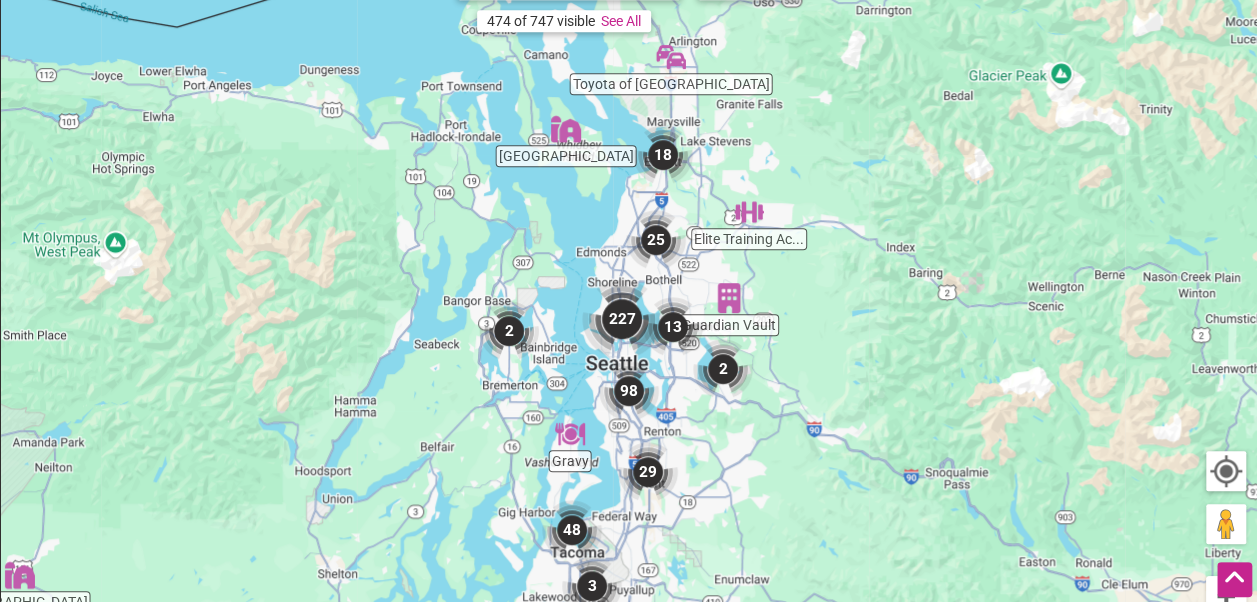 scroll, scrollTop: 543, scrollLeft: 0, axis: vertical 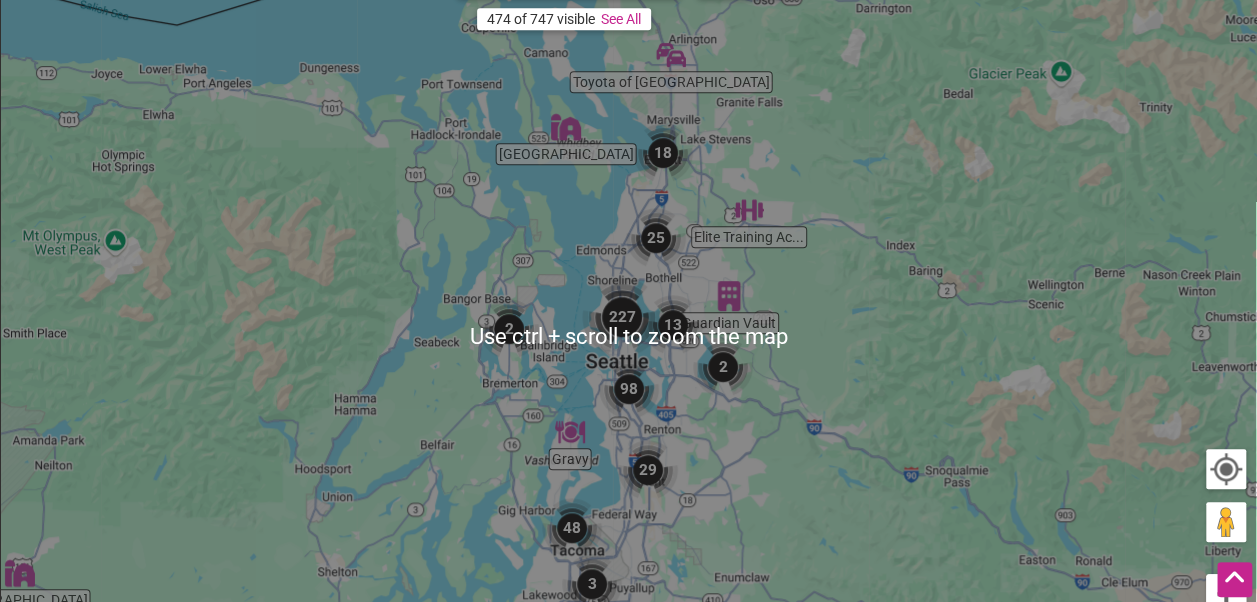 click at bounding box center (673, 325) 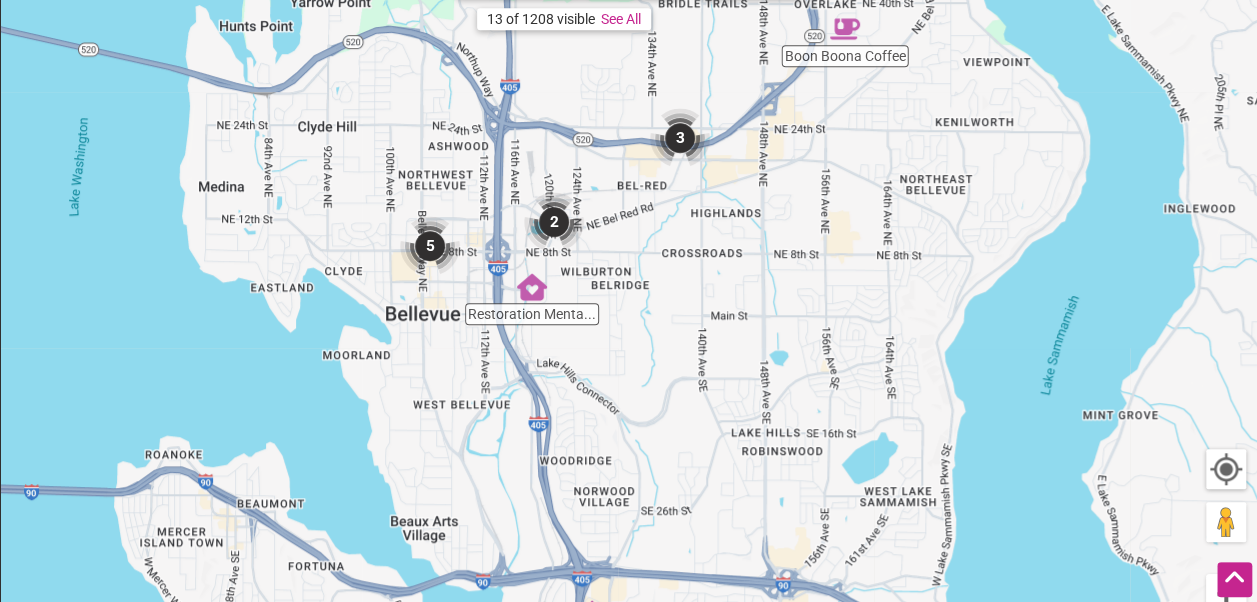 click at bounding box center (554, 222) 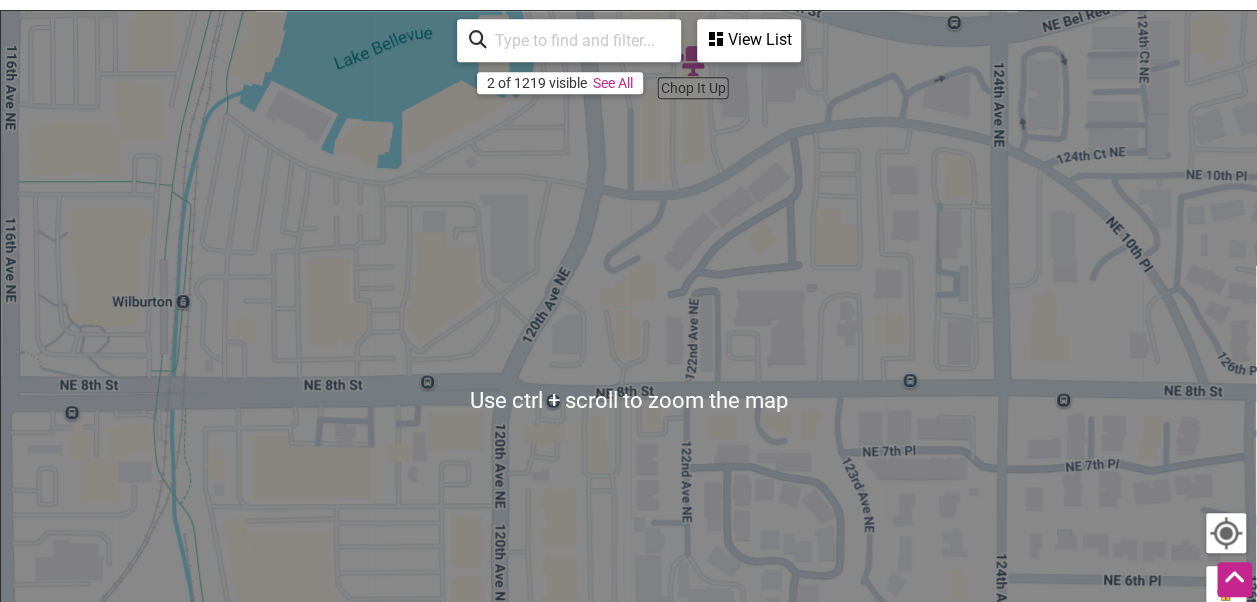 scroll, scrollTop: 474, scrollLeft: 0, axis: vertical 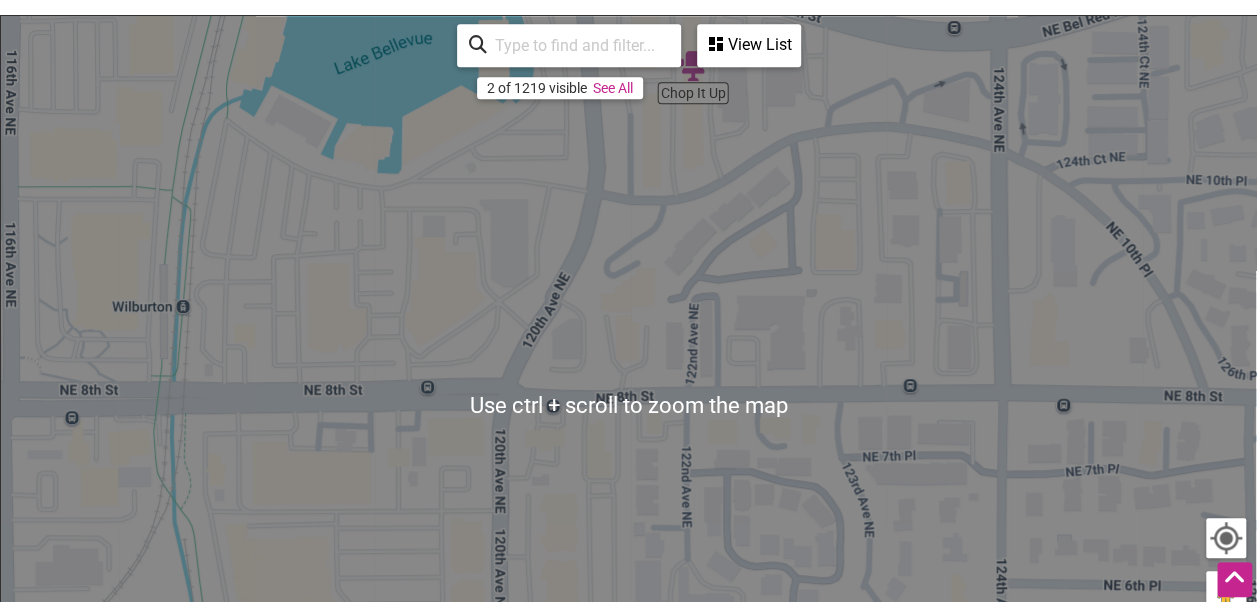 click on "See All" at bounding box center [613, 88] 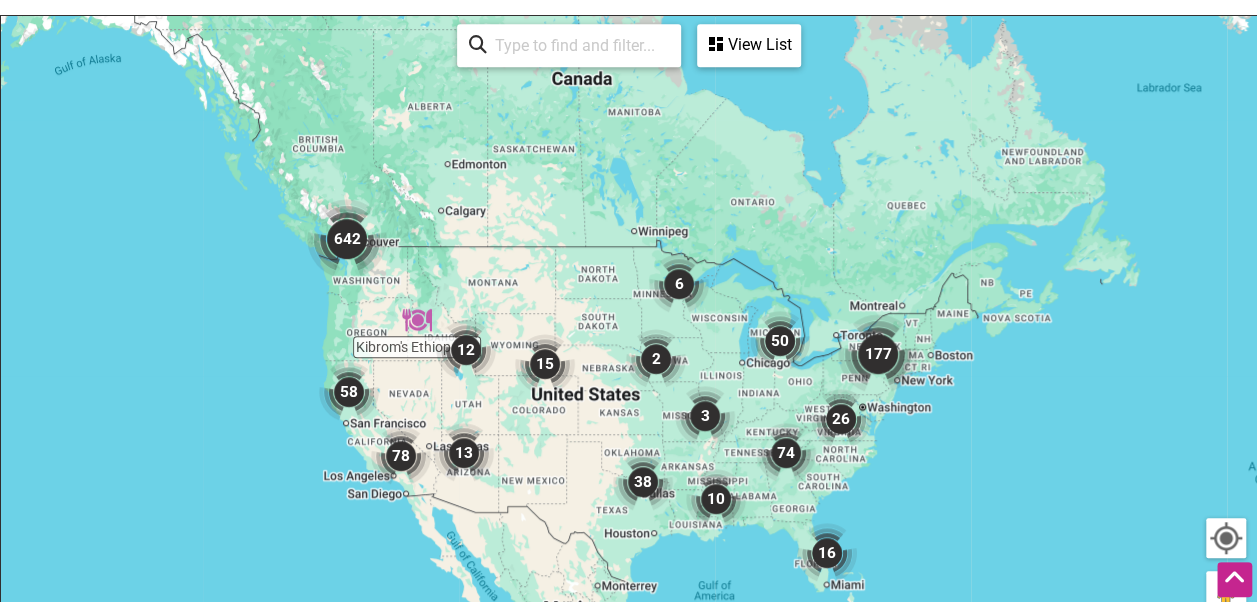 click on "View List" at bounding box center (749, 45) 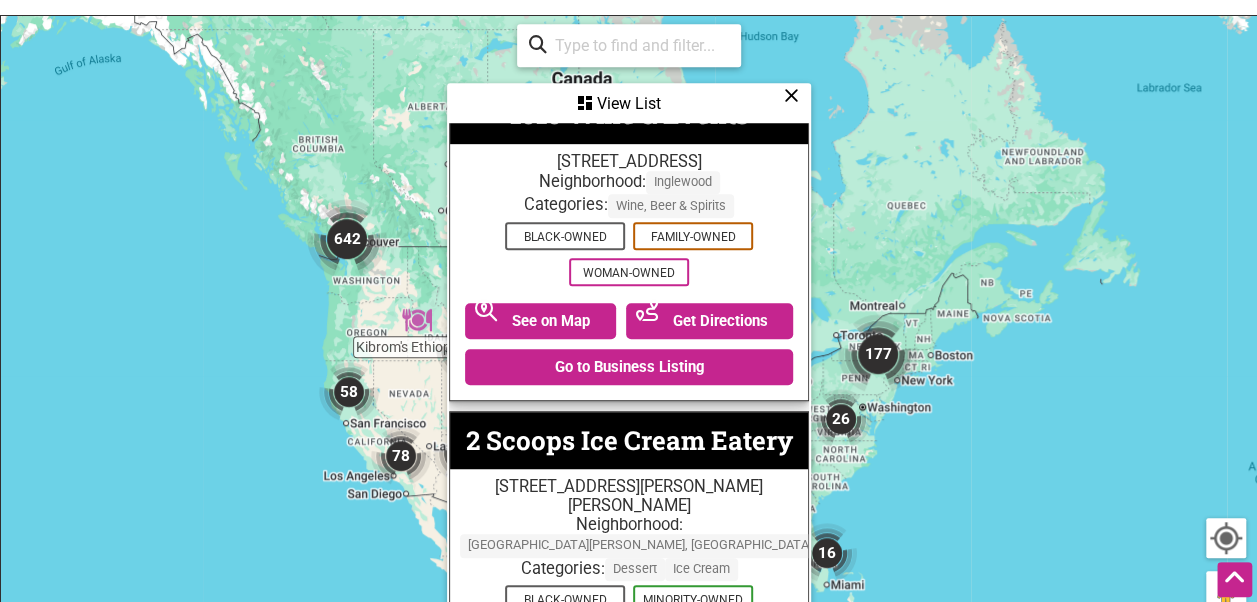 scroll, scrollTop: 358, scrollLeft: 0, axis: vertical 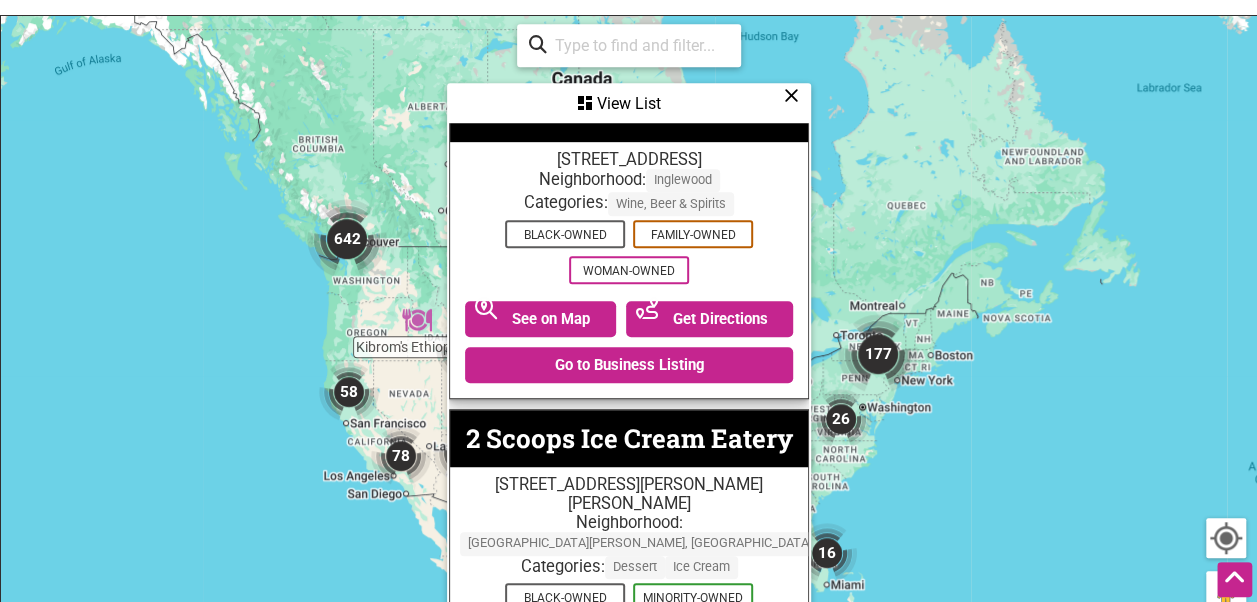 click at bounding box center [791, 95] 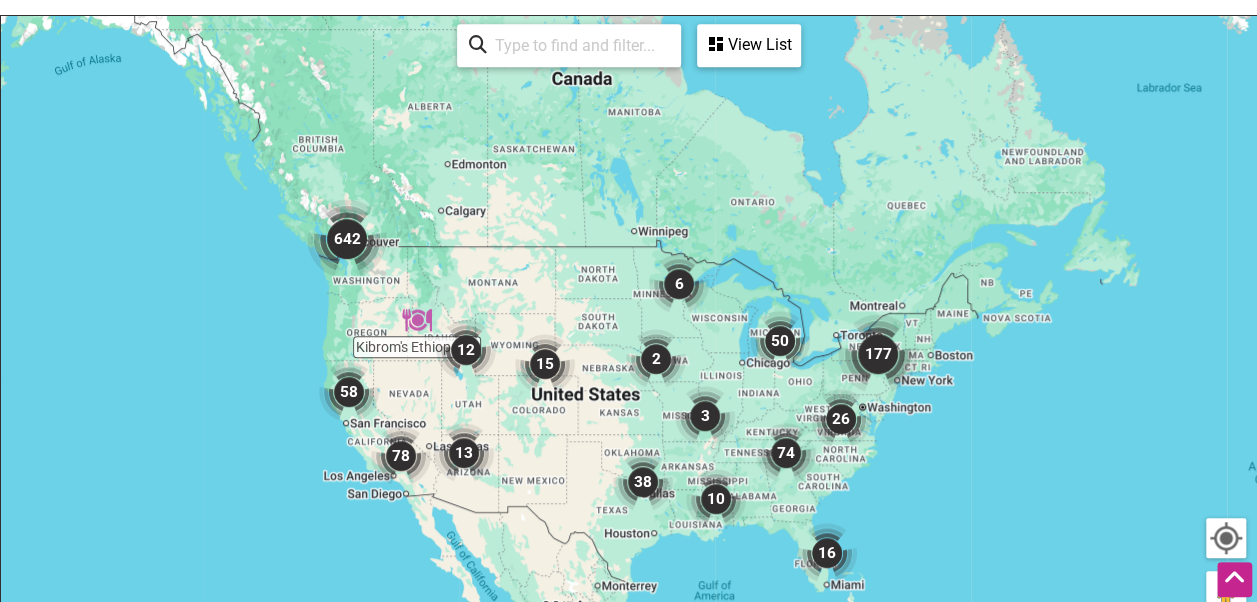 click at bounding box center (347, 239) 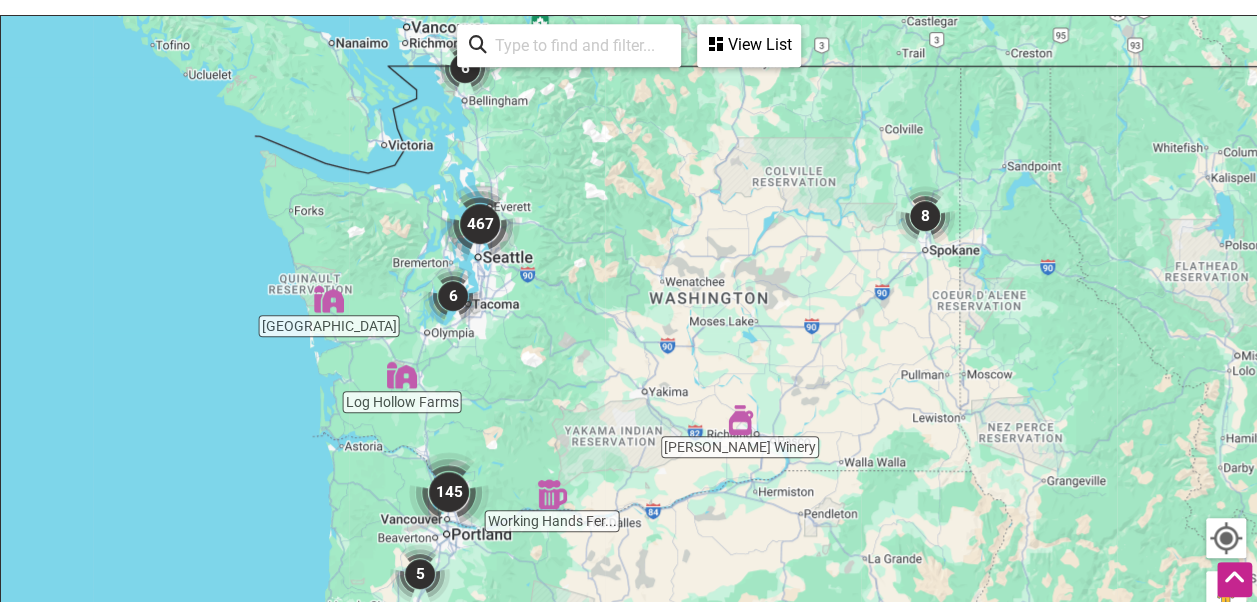 click at bounding box center [480, 224] 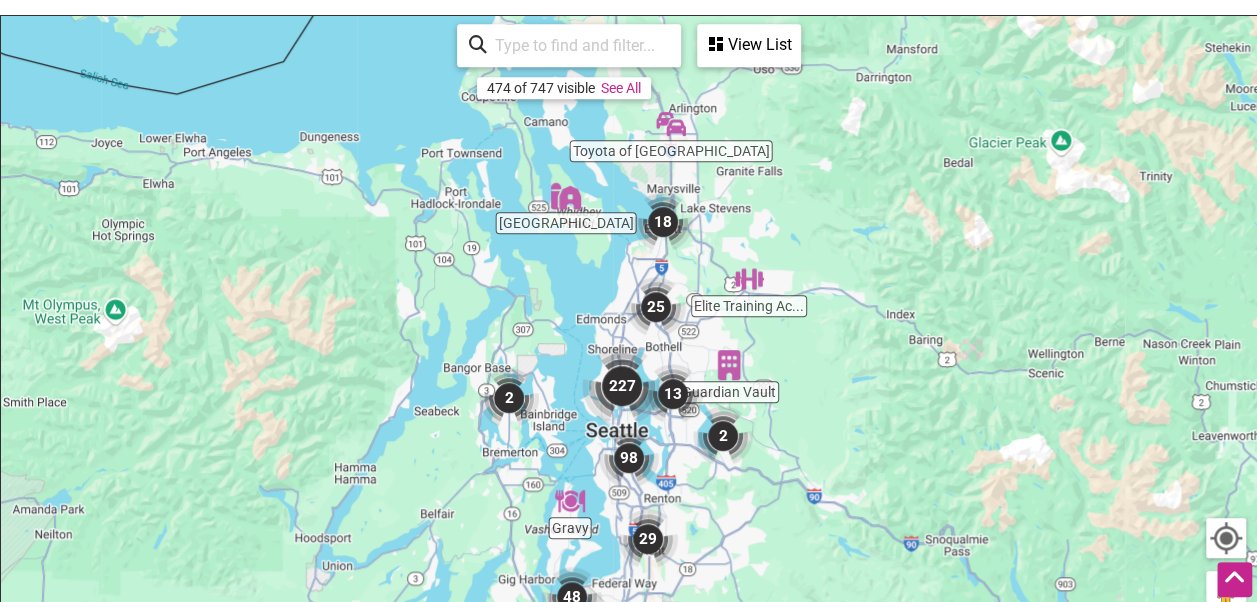 click at bounding box center (622, 386) 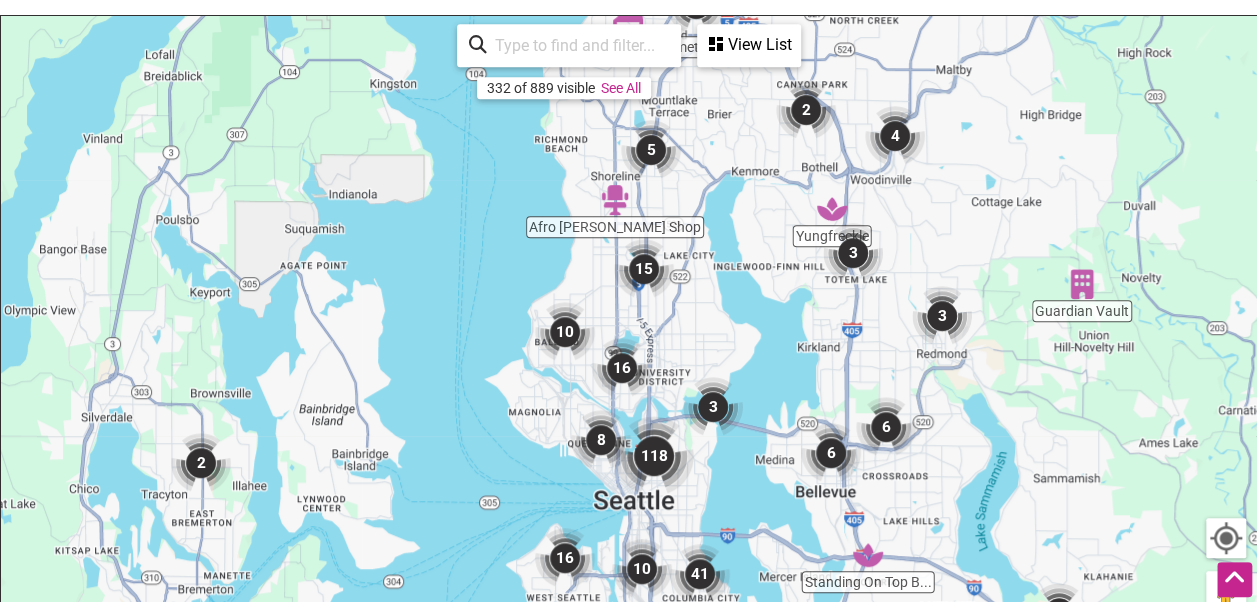 click at bounding box center [654, 456] 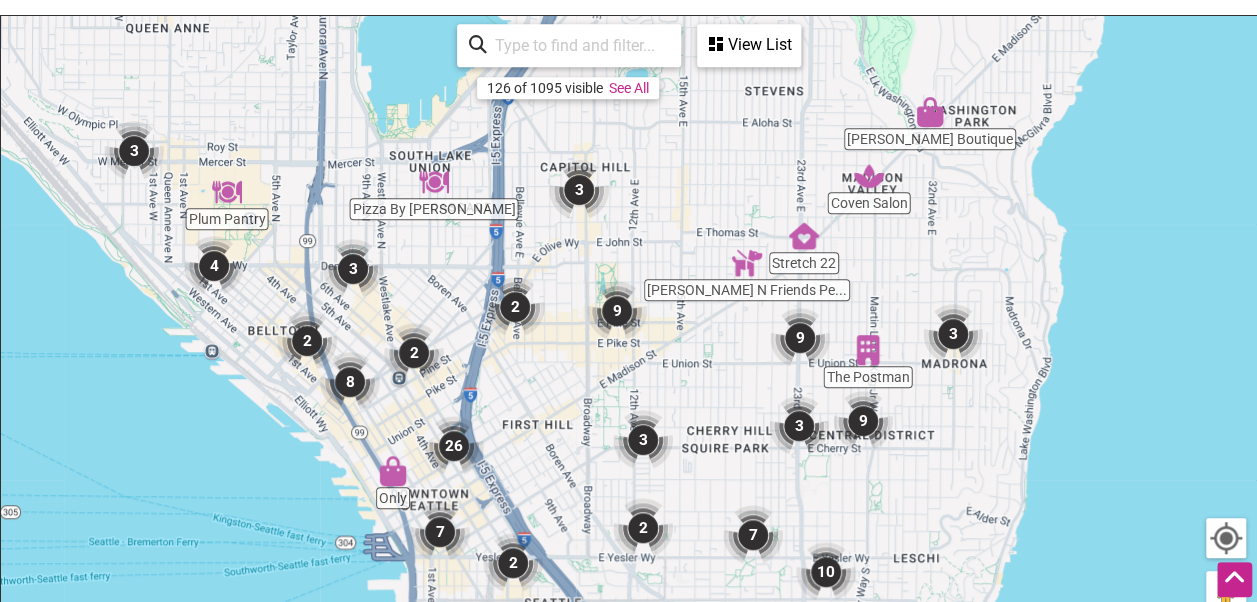 click at bounding box center [617, 311] 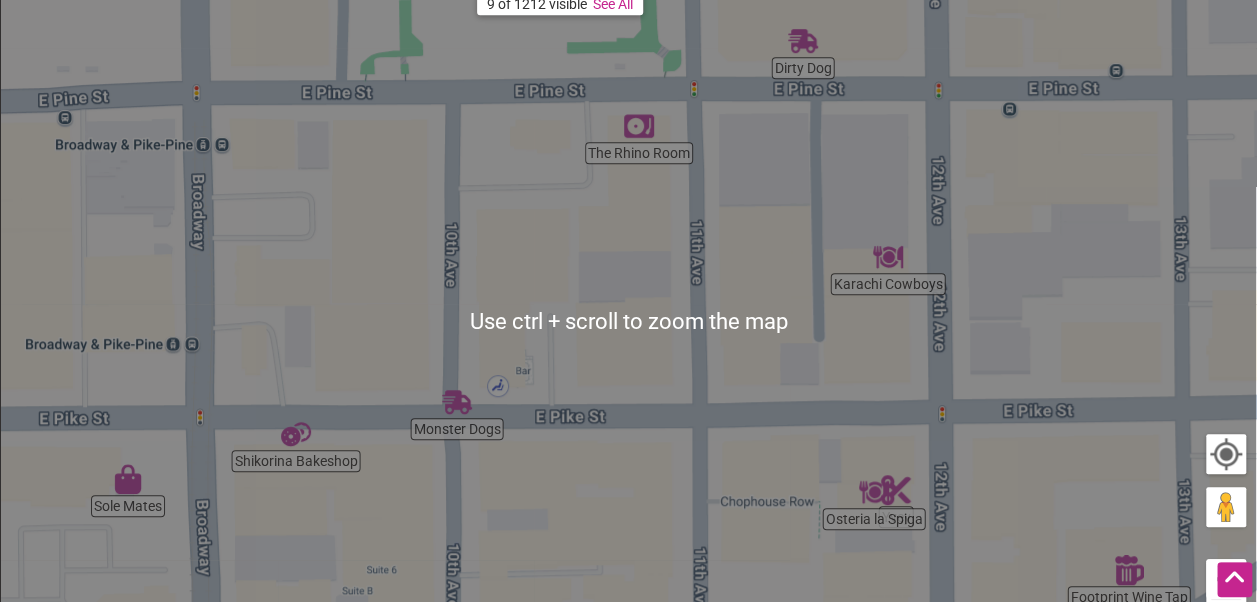 scroll, scrollTop: 574, scrollLeft: 0, axis: vertical 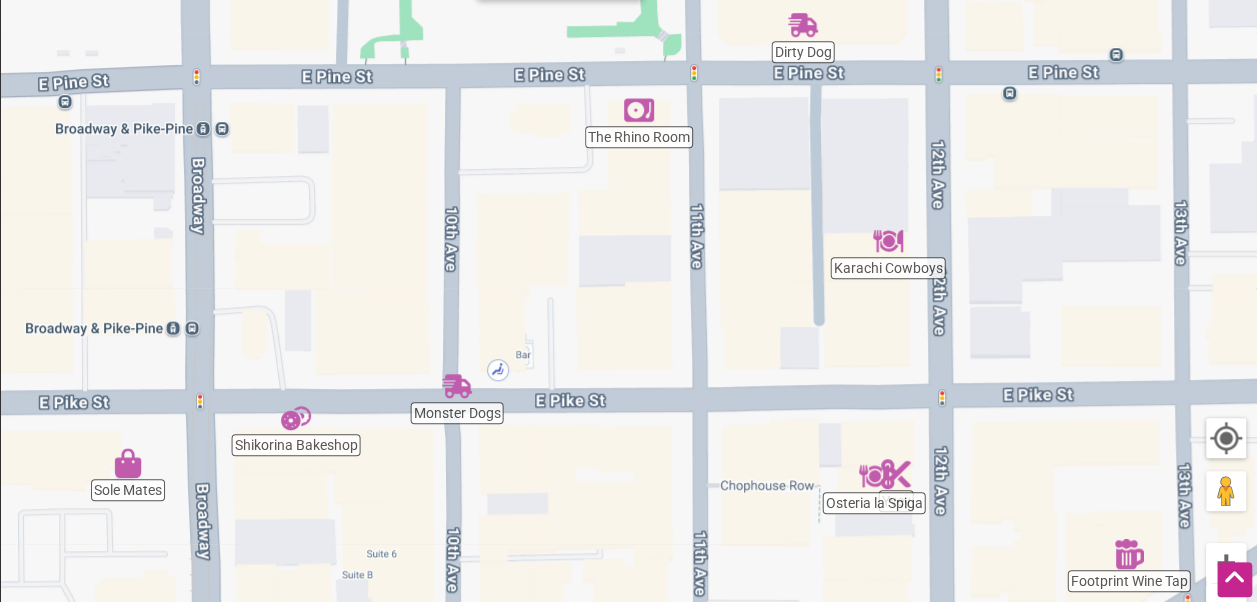 click at bounding box center [874, 476] 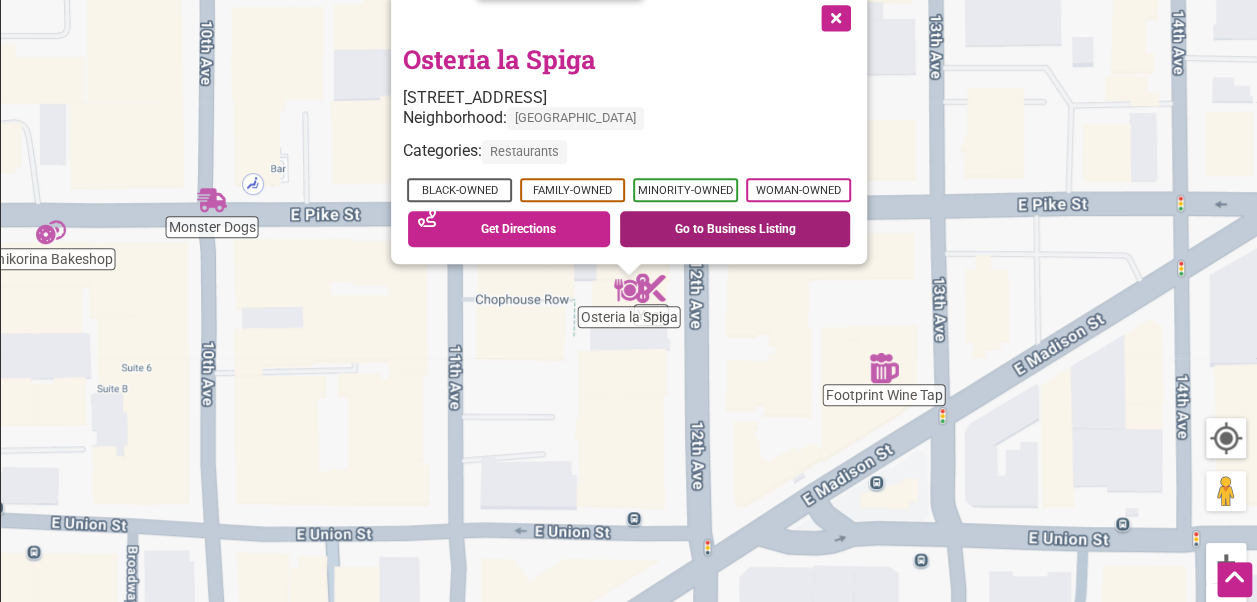 click on "Go to Business Listing" at bounding box center (735, 229) 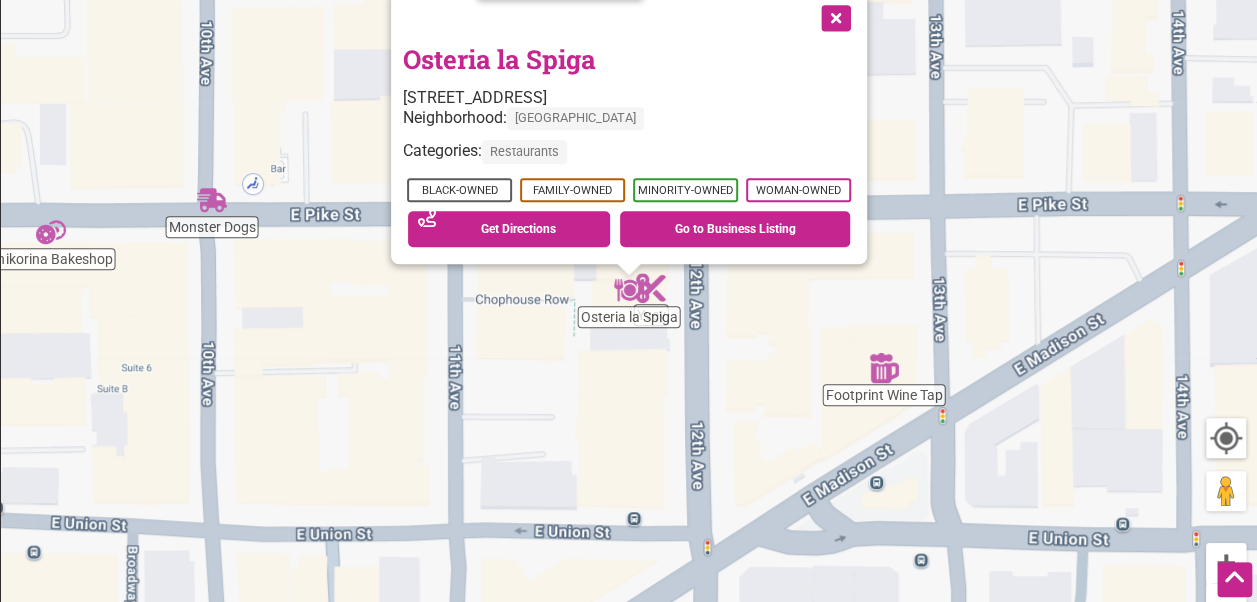 click at bounding box center (834, 16) 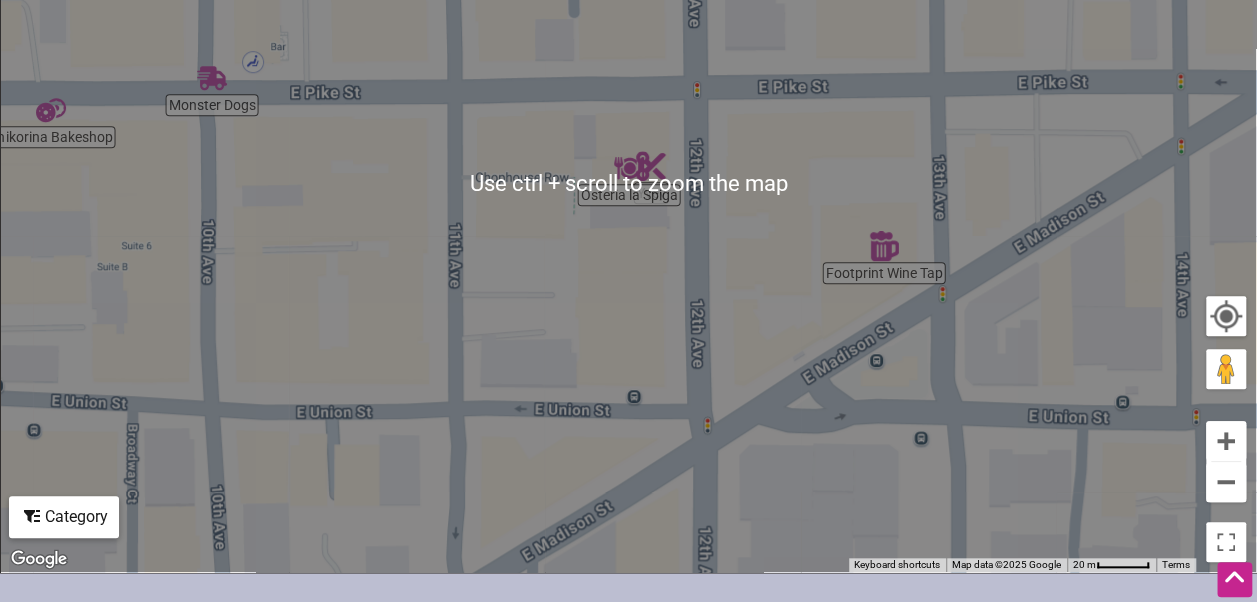 scroll, scrollTop: 664, scrollLeft: 0, axis: vertical 